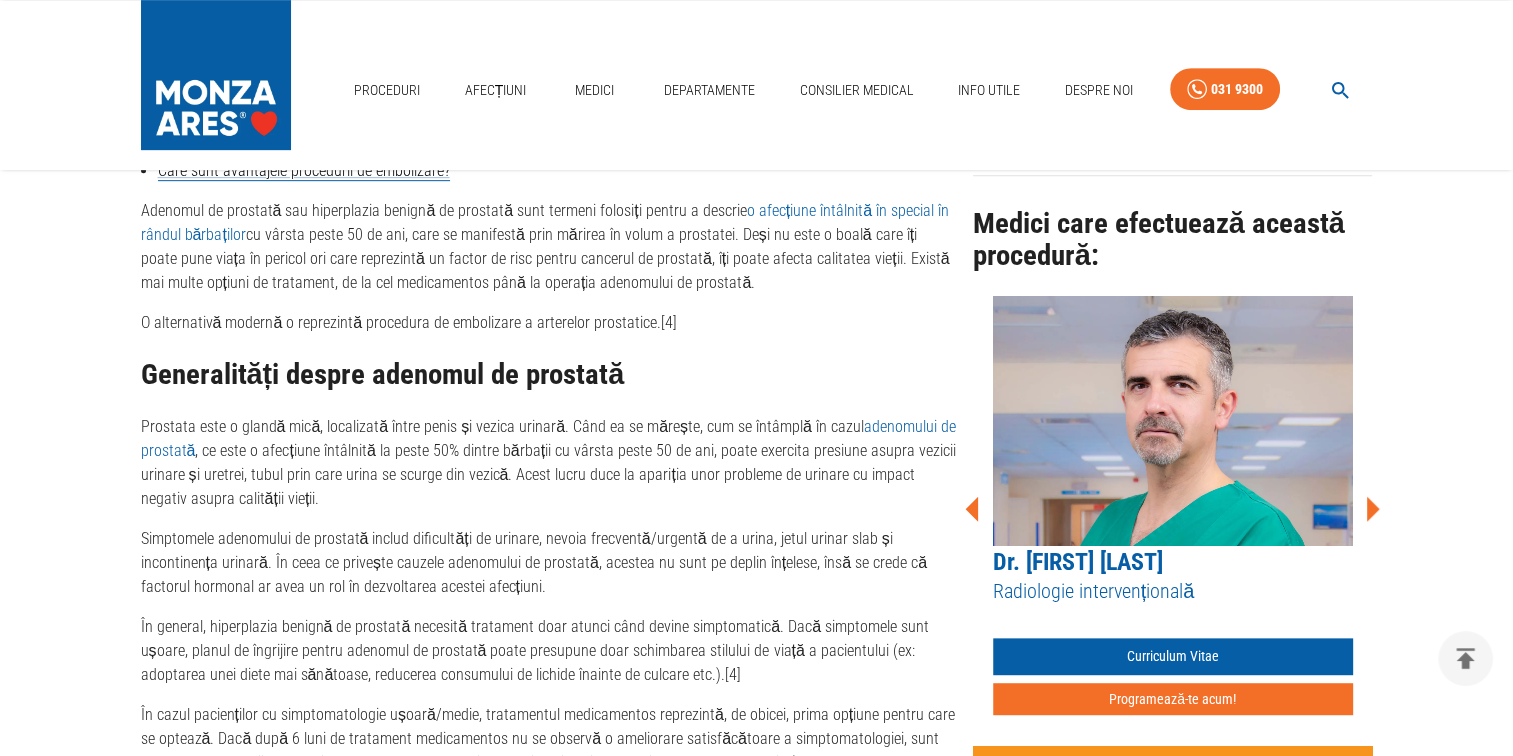 scroll, scrollTop: 984, scrollLeft: 0, axis: vertical 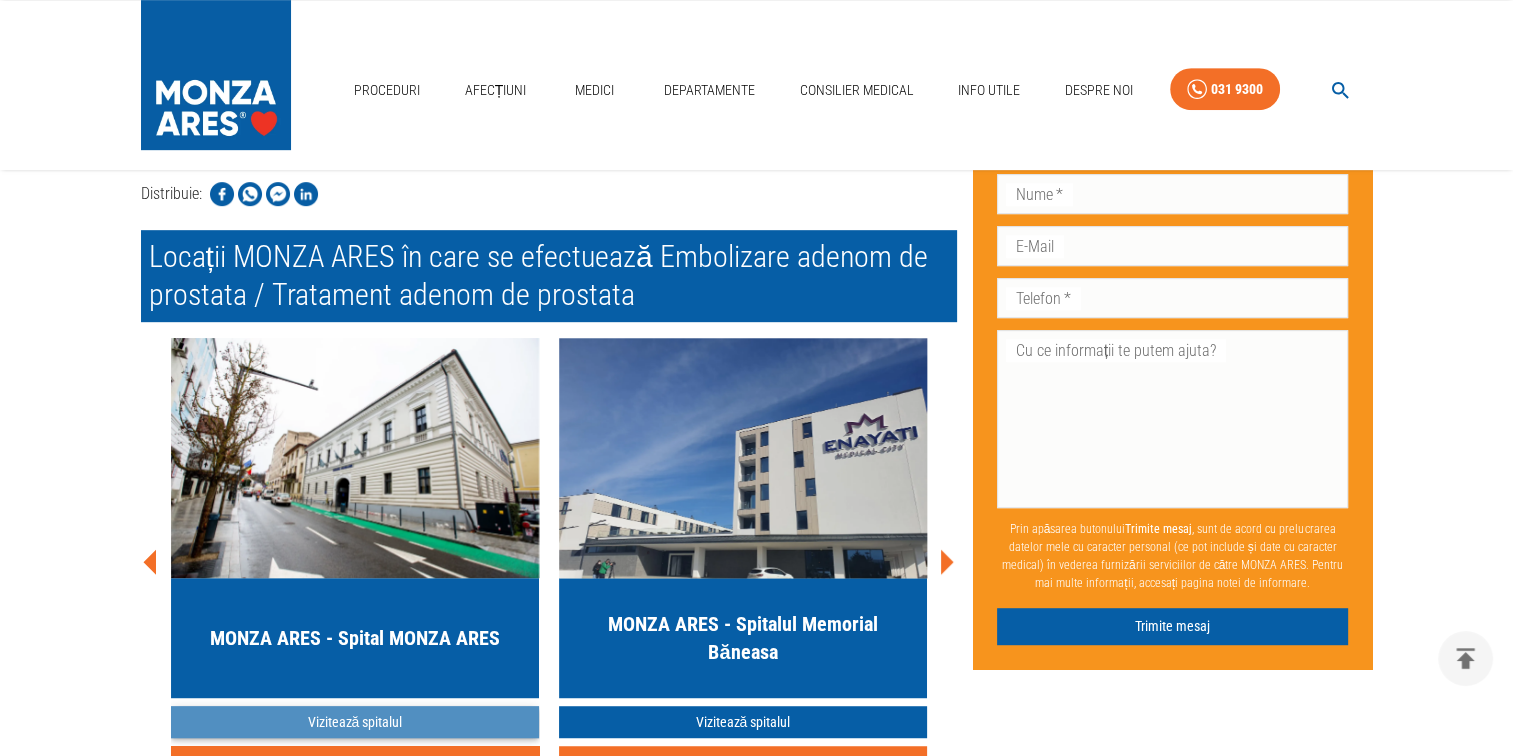 click on "Vizitează spitalul" at bounding box center [355, 722] 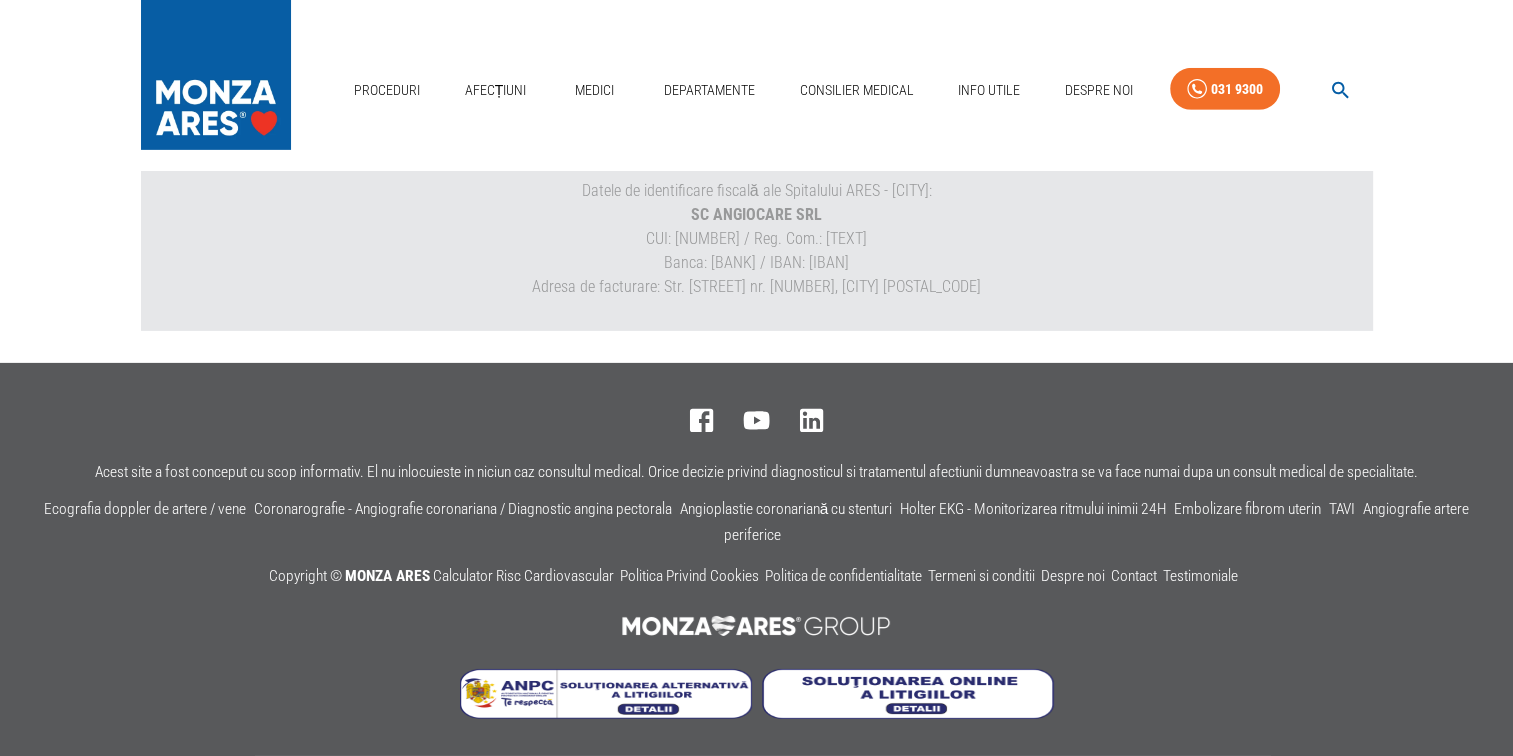 scroll, scrollTop: 0, scrollLeft: 0, axis: both 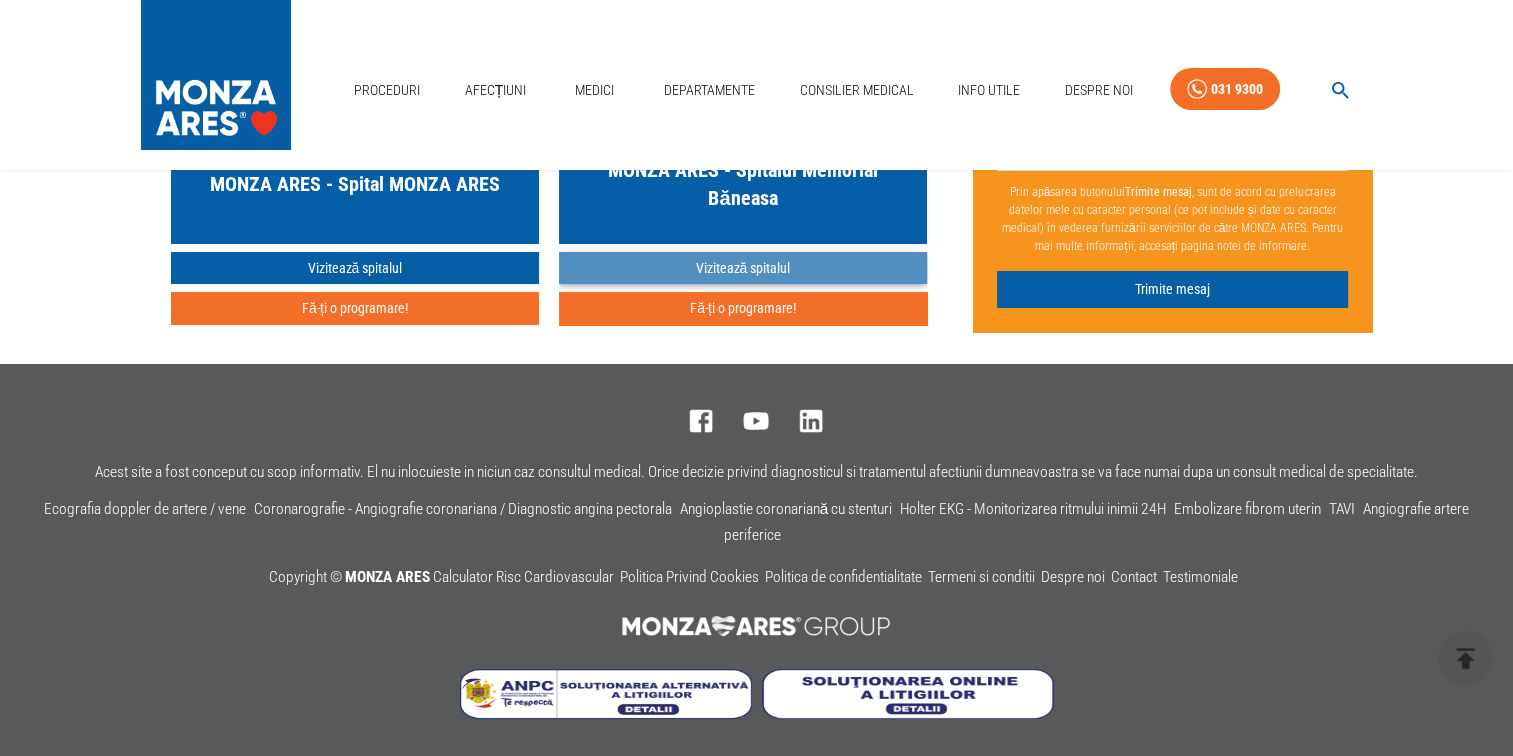 click on "Vizitează spitalul" at bounding box center [743, 268] 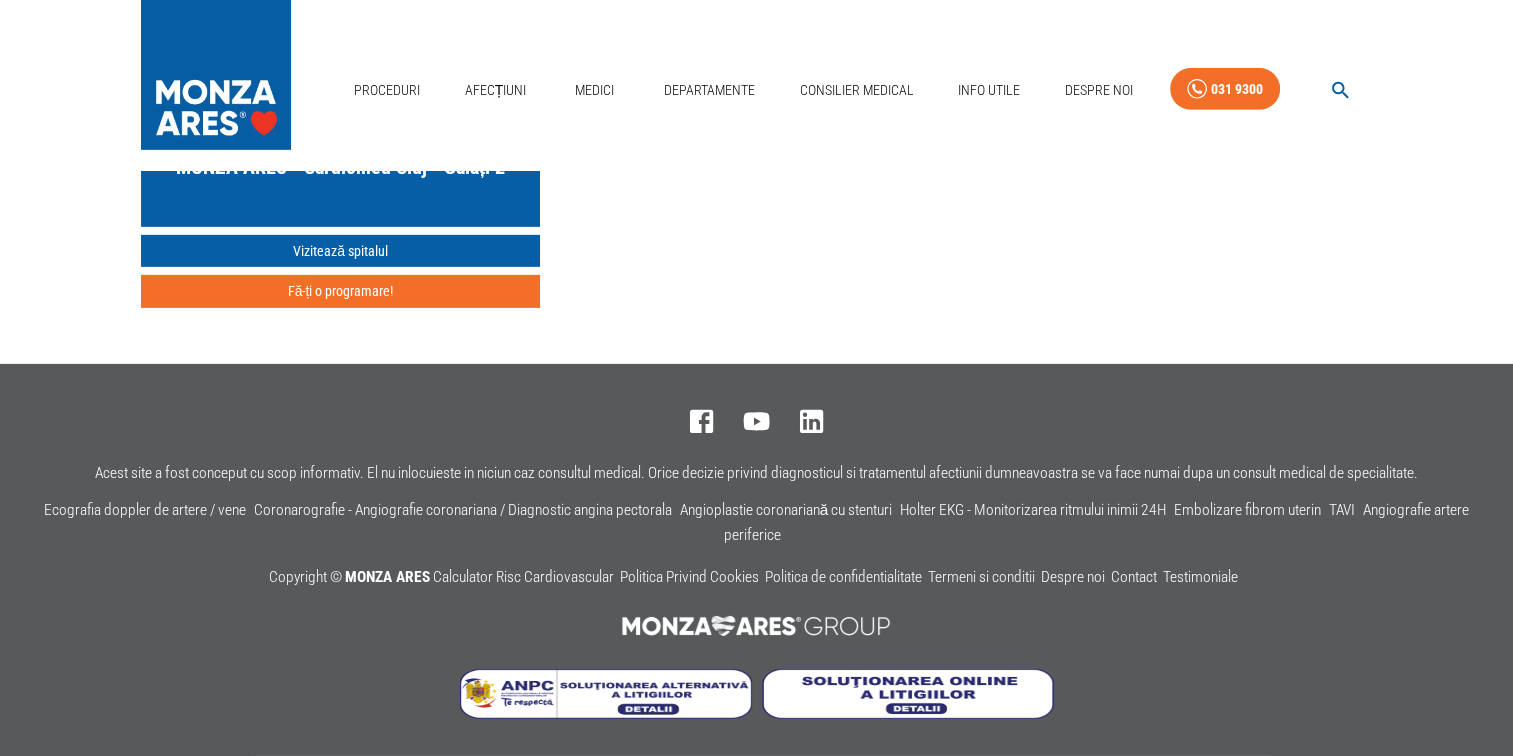 scroll, scrollTop: 0, scrollLeft: 0, axis: both 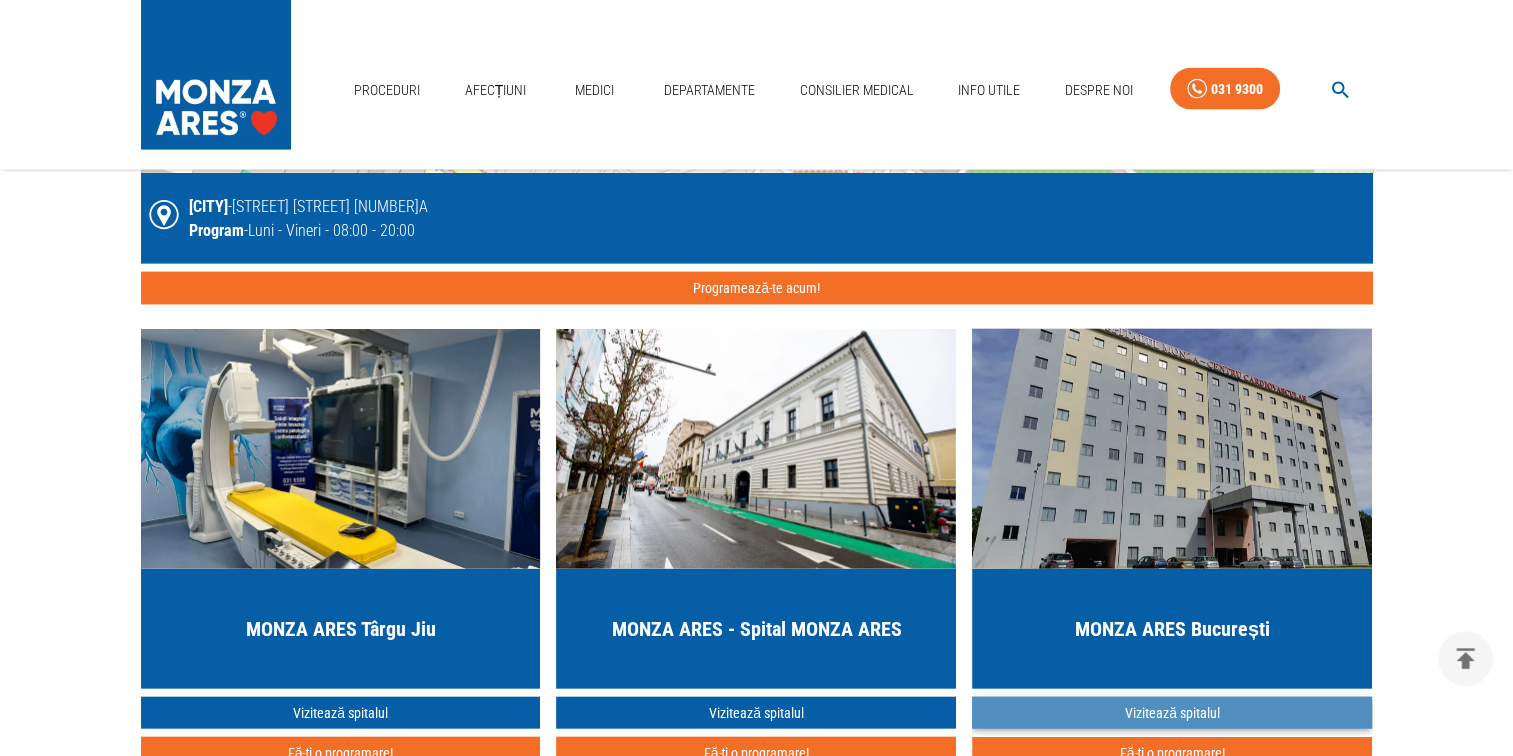 click on "Vizitează spitalul" at bounding box center [1172, 713] 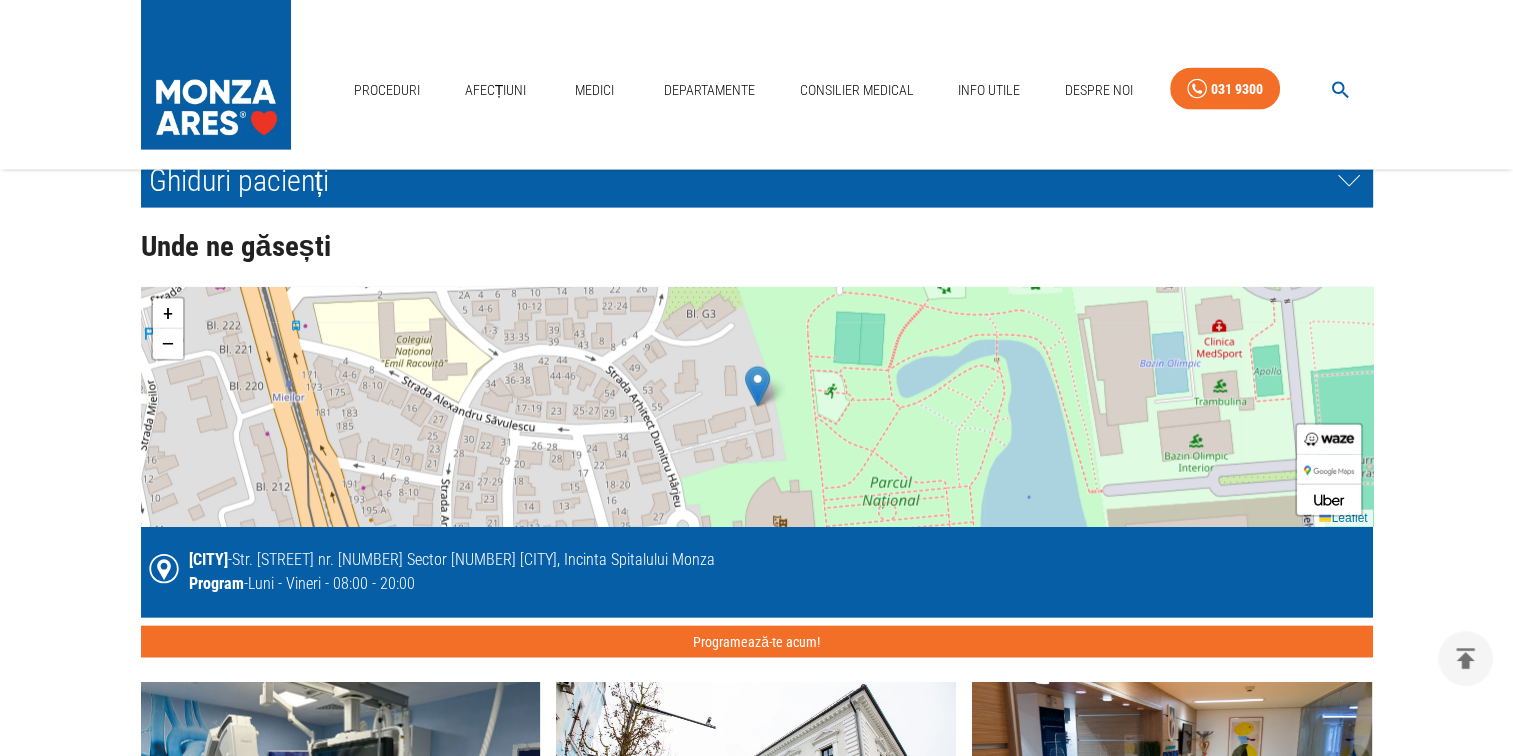 scroll, scrollTop: 4381, scrollLeft: 0, axis: vertical 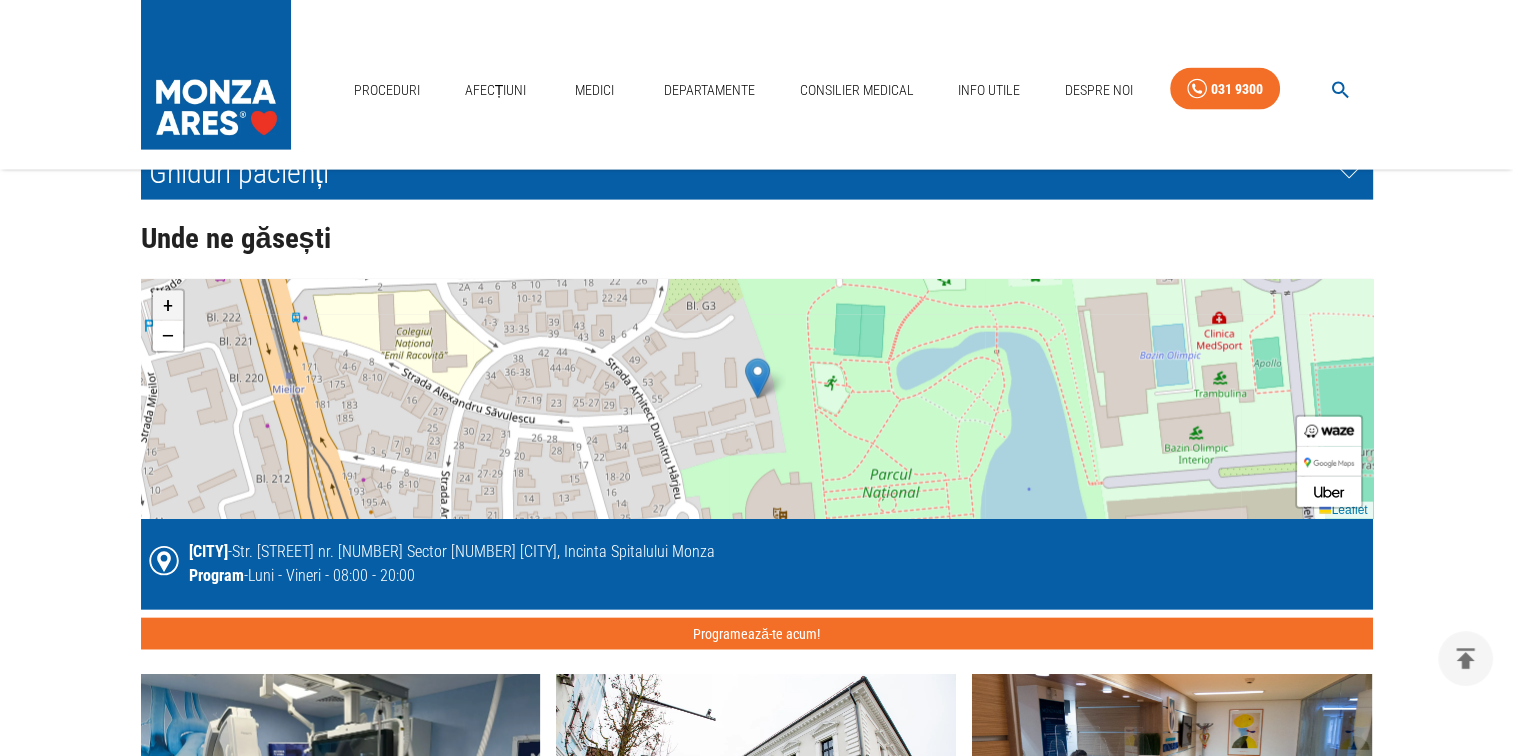click on "+" at bounding box center [168, 306] 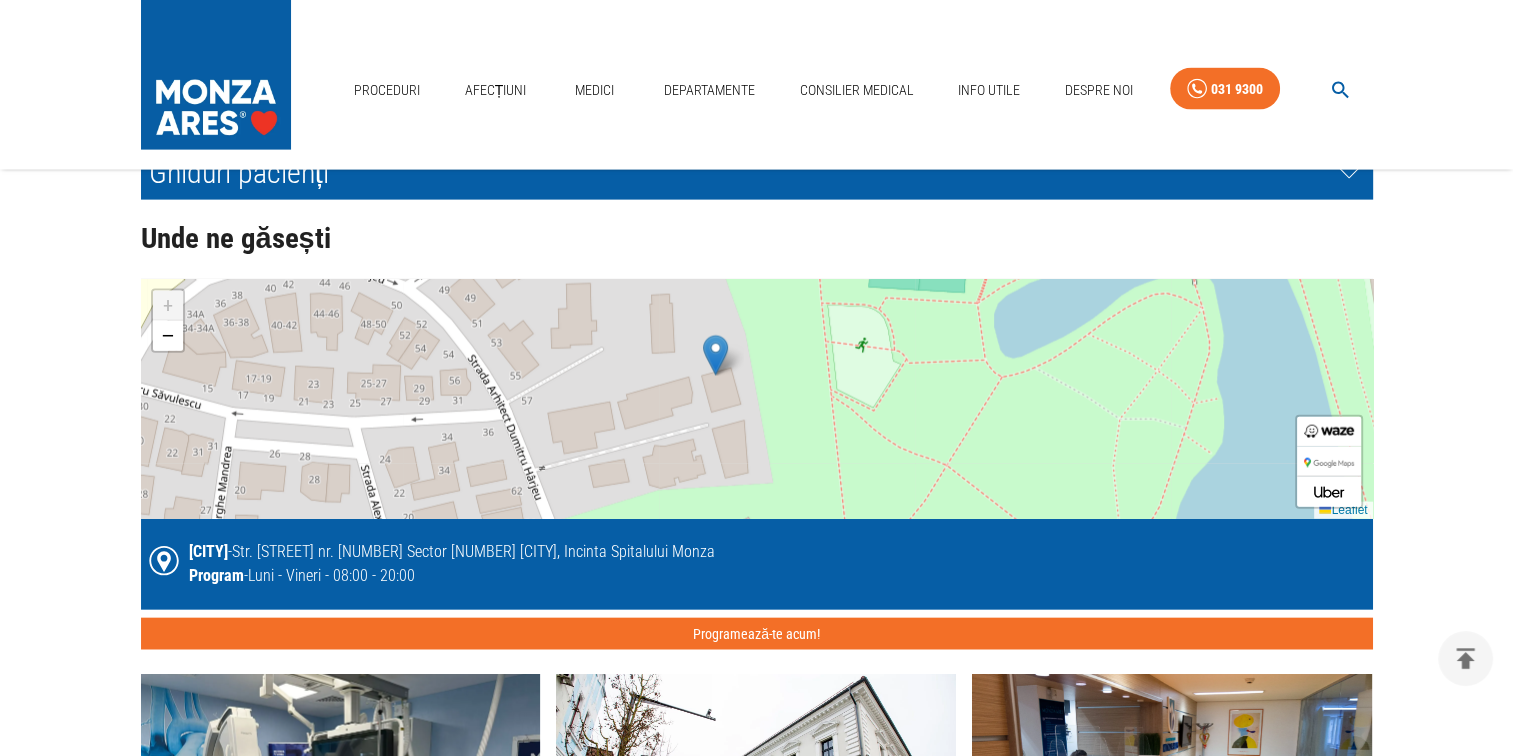 drag, startPoint x: 648, startPoint y: 406, endPoint x: 623, endPoint y: 391, distance: 29.15476 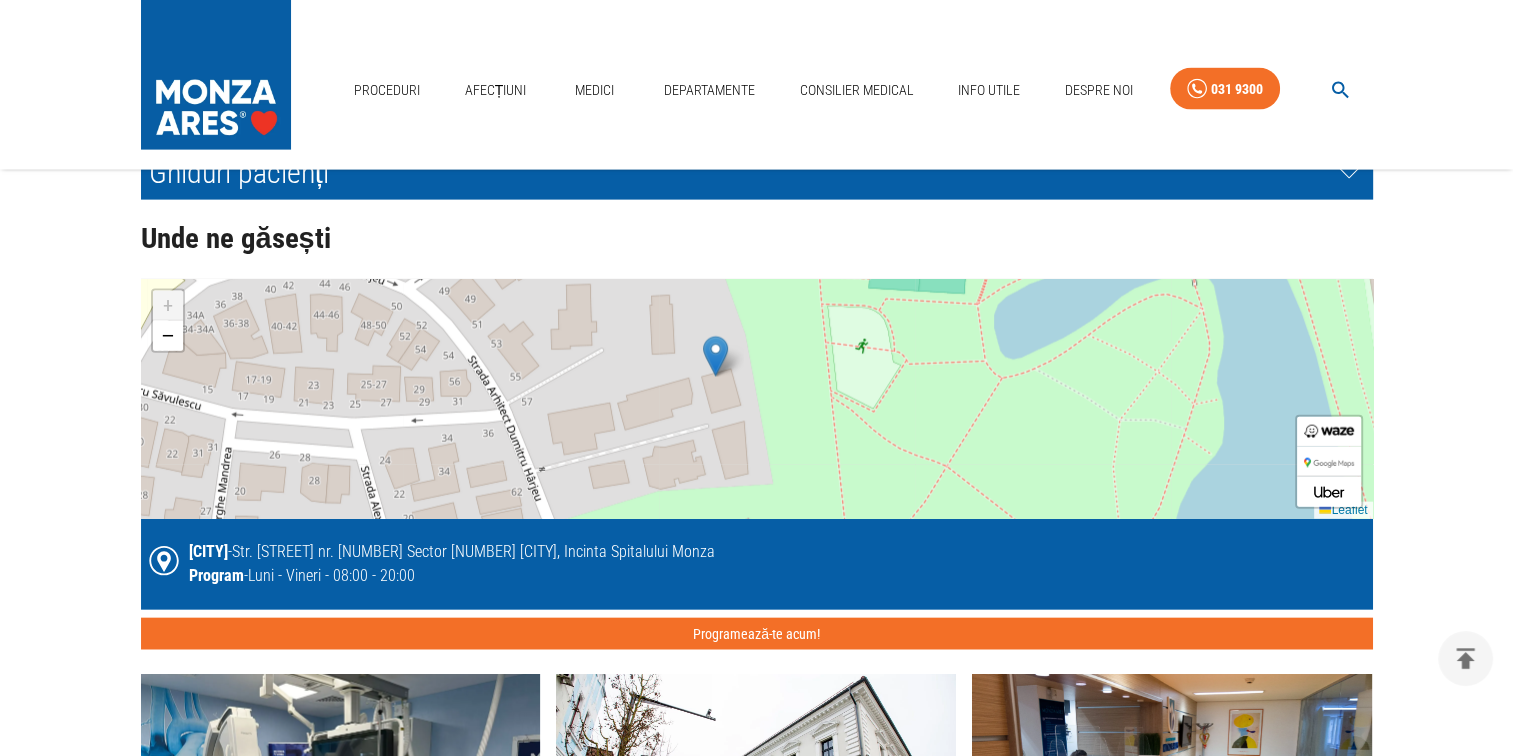 click at bounding box center (715, 356) 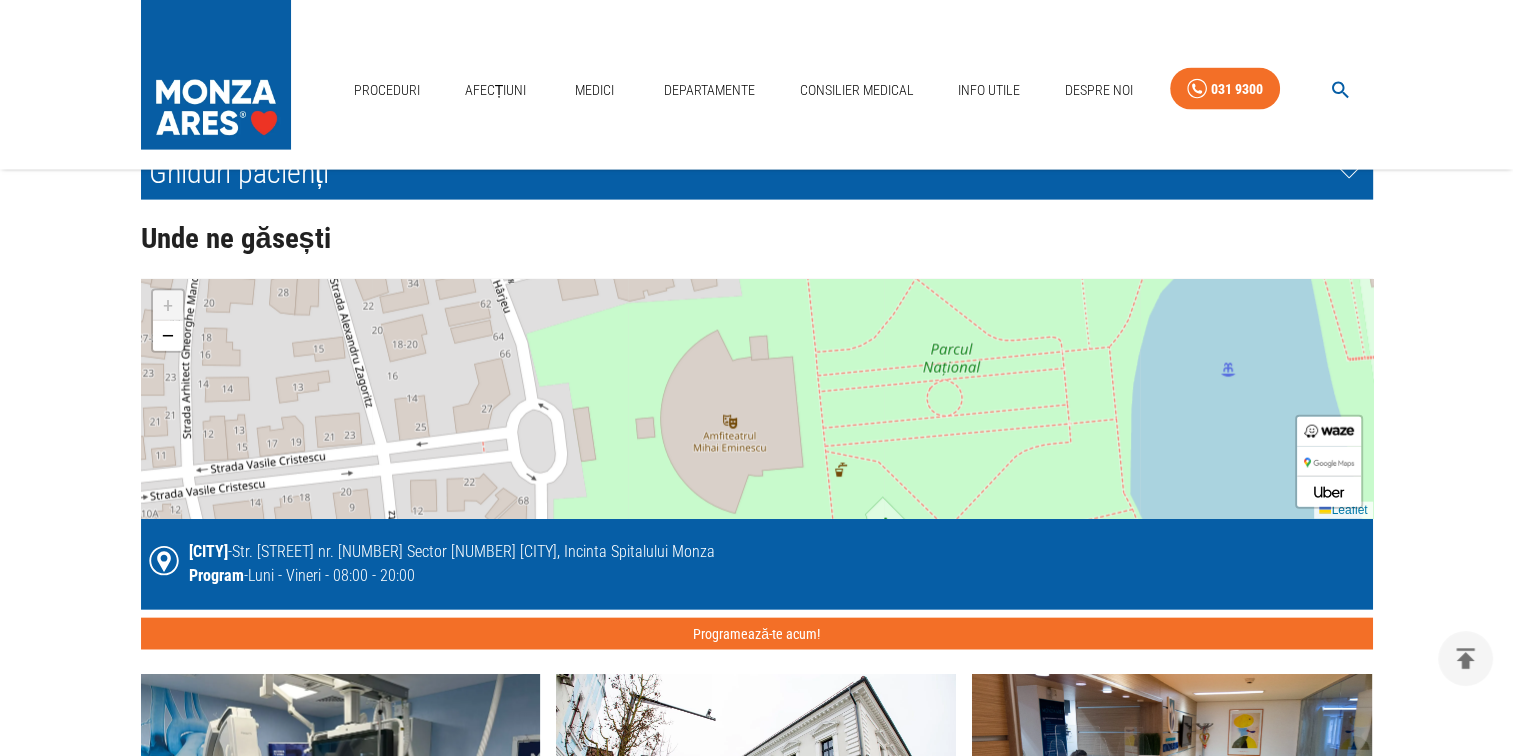 drag, startPoint x: 625, startPoint y: 465, endPoint x: 576, endPoint y: 224, distance: 245.93088 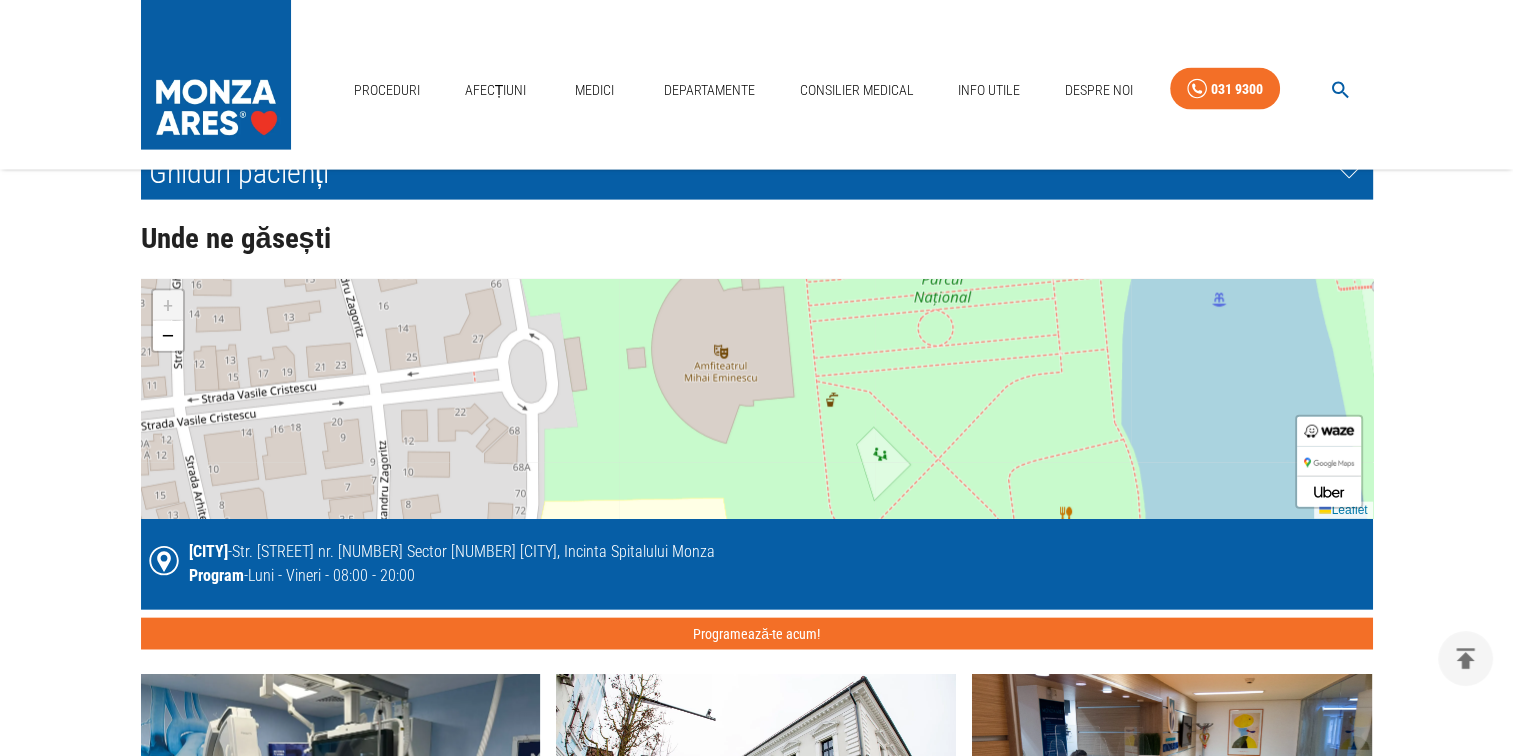 drag, startPoint x: 742, startPoint y: 414, endPoint x: 750, endPoint y: 400, distance: 16.124516 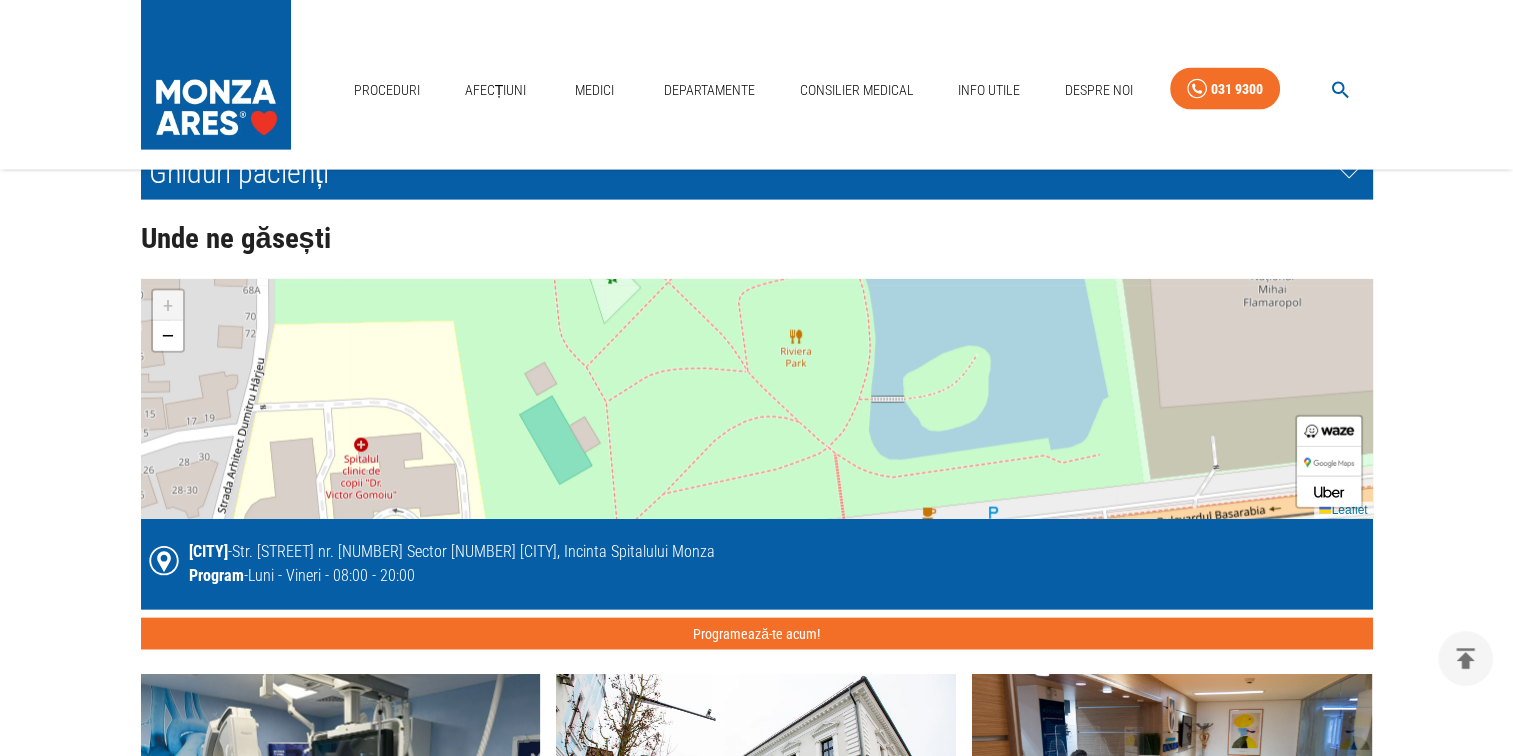 drag, startPoint x: 734, startPoint y: 447, endPoint x: 464, endPoint y: 270, distance: 322.84515 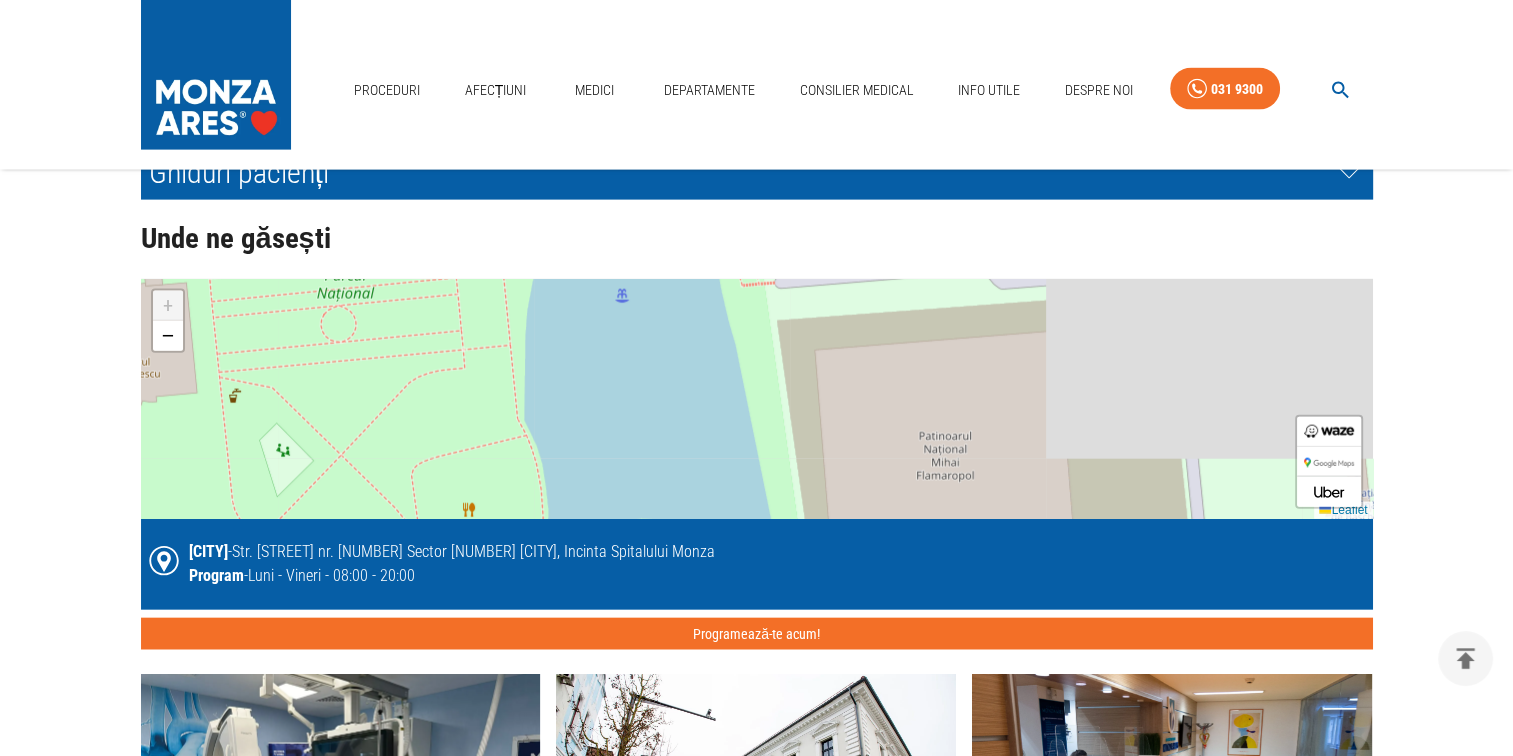 drag, startPoint x: 810, startPoint y: 354, endPoint x: 487, endPoint y: 531, distance: 368.3178 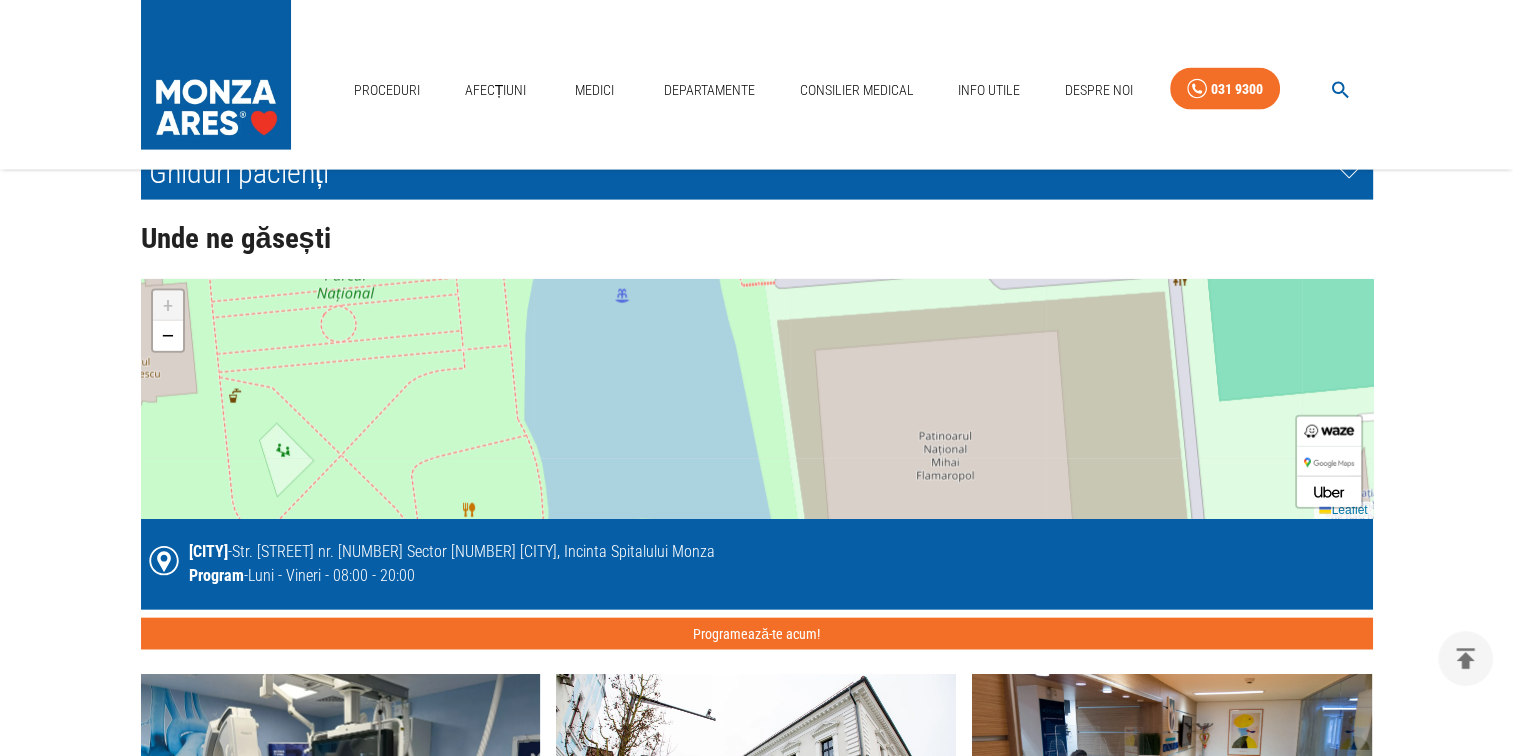click on "+ −  Leaflet" at bounding box center [757, 399] 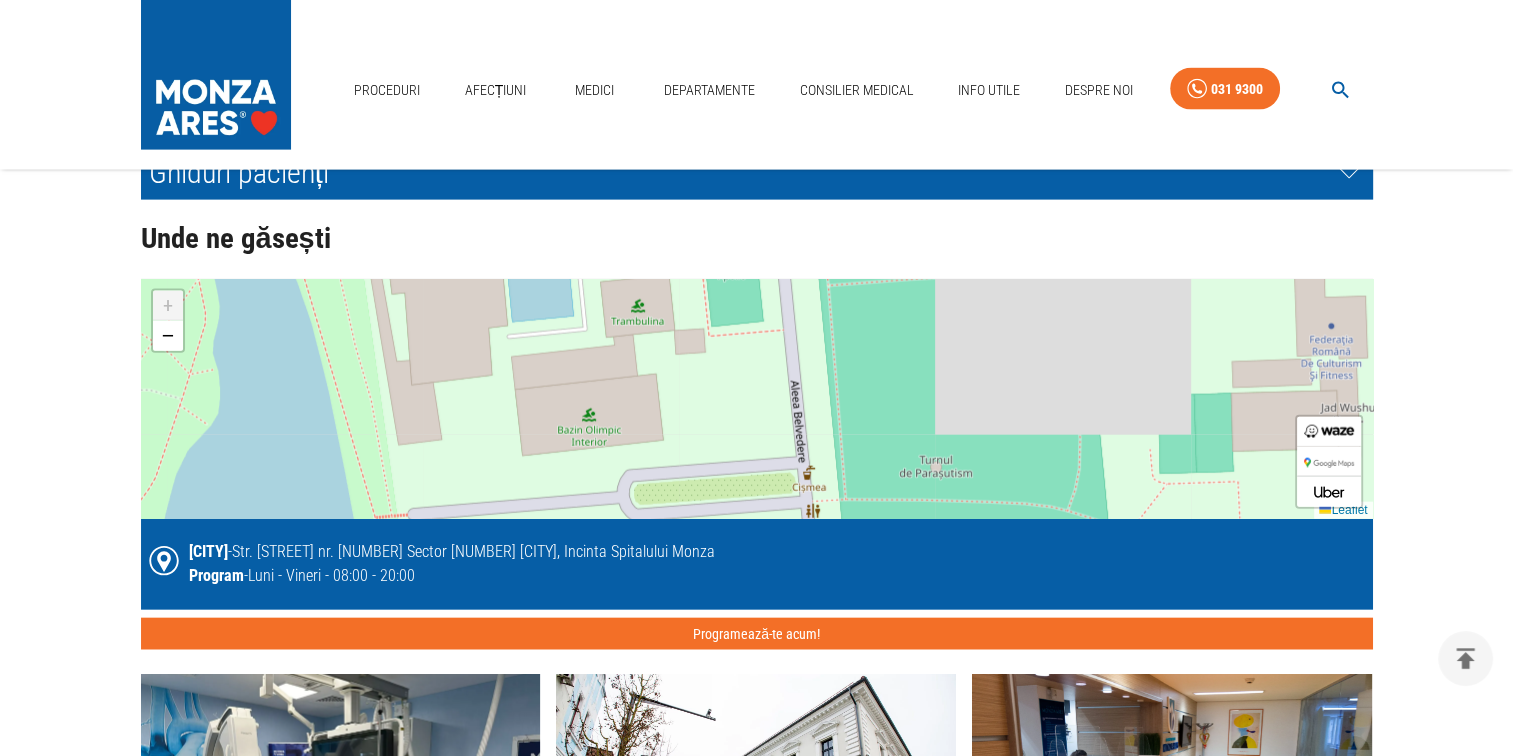 drag, startPoint x: 789, startPoint y: 484, endPoint x: 424, endPoint y: 706, distance: 427.21072 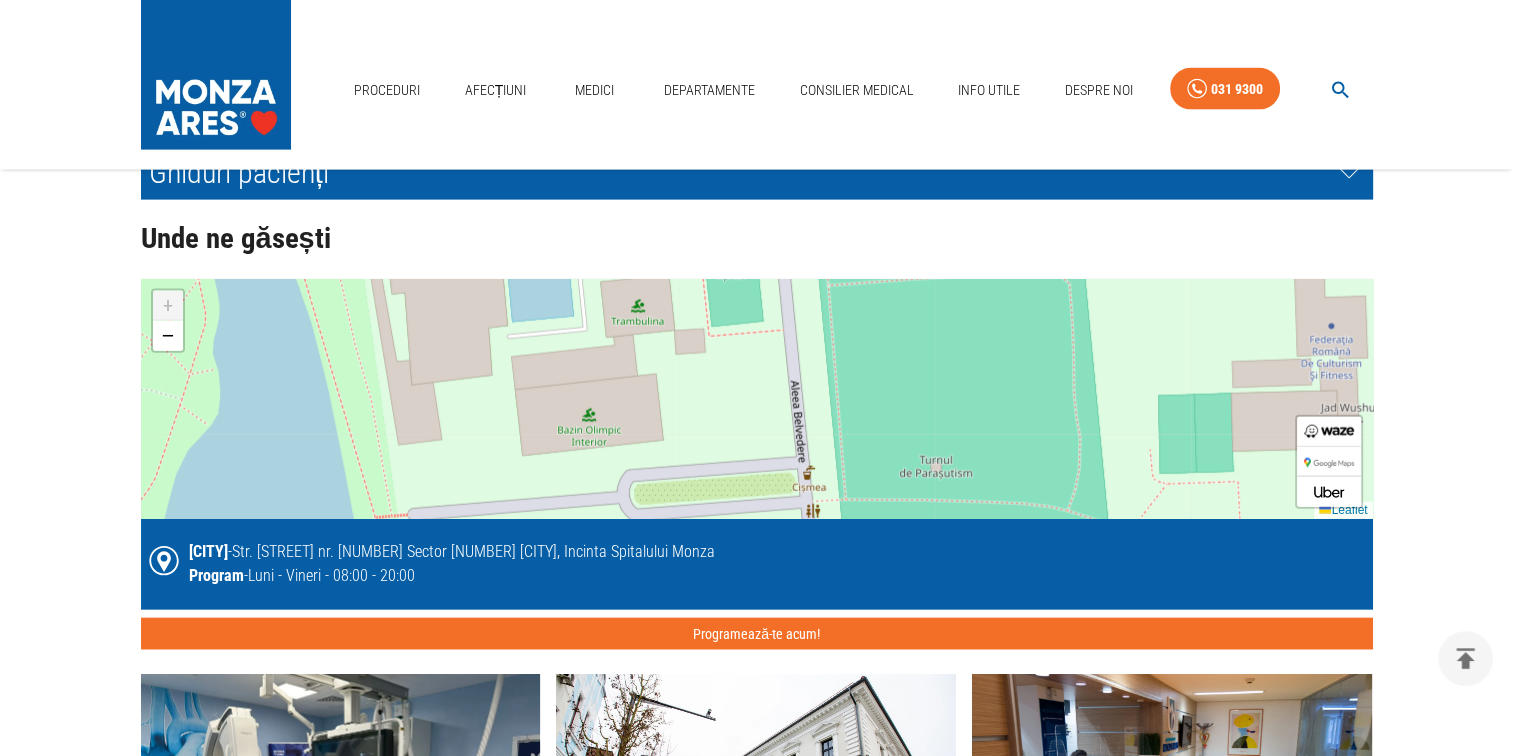 click on "Proceduri efectuate la MONZA ARES București - [CITY] Ecografia cu substanță de contrast Sonovue Vezi mai mult Stimularea sistemului de conducere cardiacă Vezi mai mult Ablatia prin electroporație (PFA) – Tratament aritmie cardiacă Vezi mai mult Coronarografie - Angiografie coronariana / Diagnostic angina pectorala Vezi mai mult Angioplastie coronariană cu stenturi / Tratament angină pectorală ischemie cardiacă Vezi mai mult Angioplastie carotidiana / Tratament boala carotidiana, atac ischemic vascular, AVC Vezi mai mult Procedura JetStream – sistem de aterectomie pentru dezobstrucția arterelor sever calcifiate Vezi mai mult Terapia Shockwave / Tratament boala cardiacă ischemică – artere calcifiate Vezi mai mult Rotablație coronariană - Tratament angină pectorală (artere calcifiate) Vezi mai mult Tratament stenoză aortică – TAVI – Implantare valvă aortică Vezi mai mult Tratament insuficiență mitrală - MitraClip Vezi mai mult Vezi mai mult Vezi mai mult Medici în" at bounding box center [741, 498] 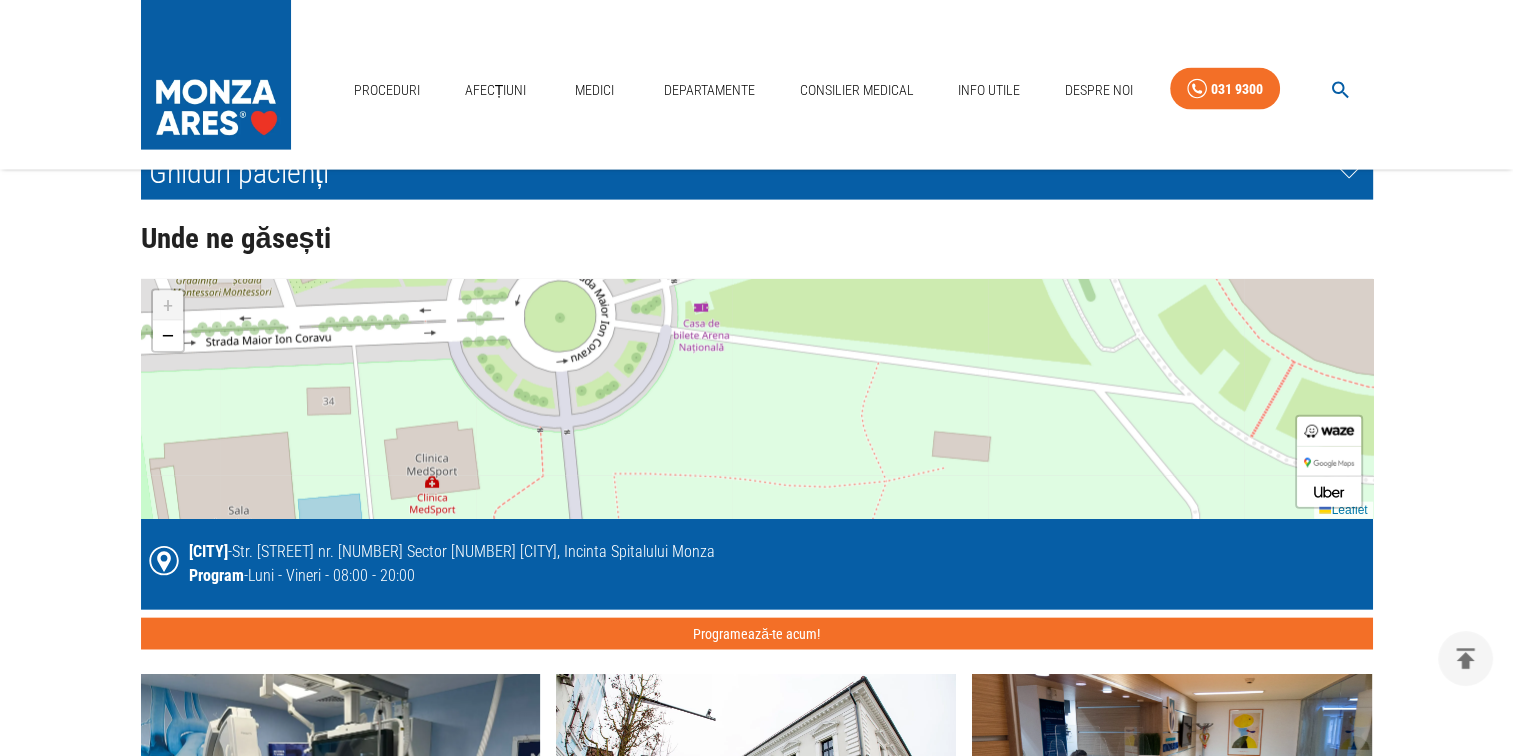 drag, startPoint x: 606, startPoint y: 454, endPoint x: 410, endPoint y: 741, distance: 347.54135 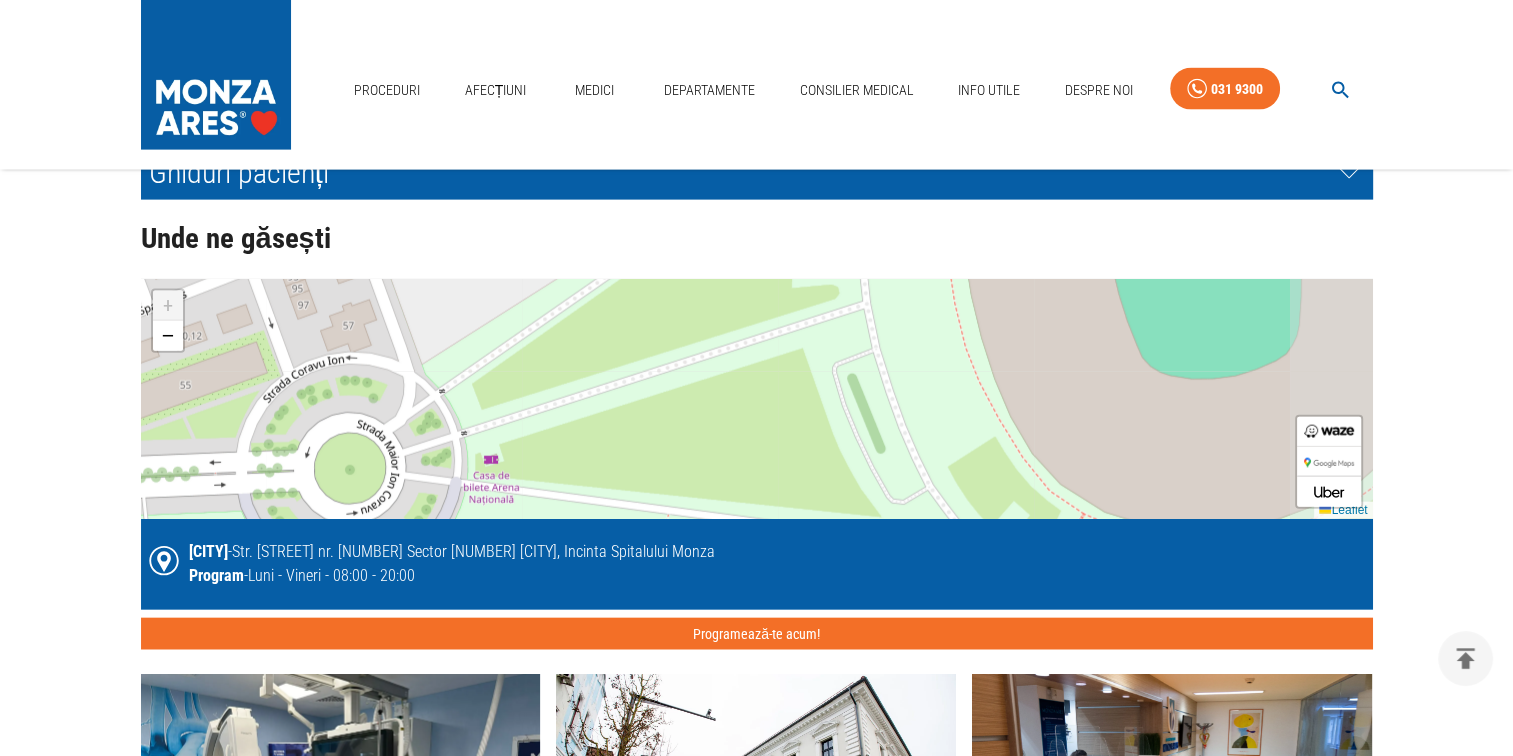 drag, startPoint x: 546, startPoint y: 530, endPoint x: 332, endPoint y: 685, distance: 264.23663 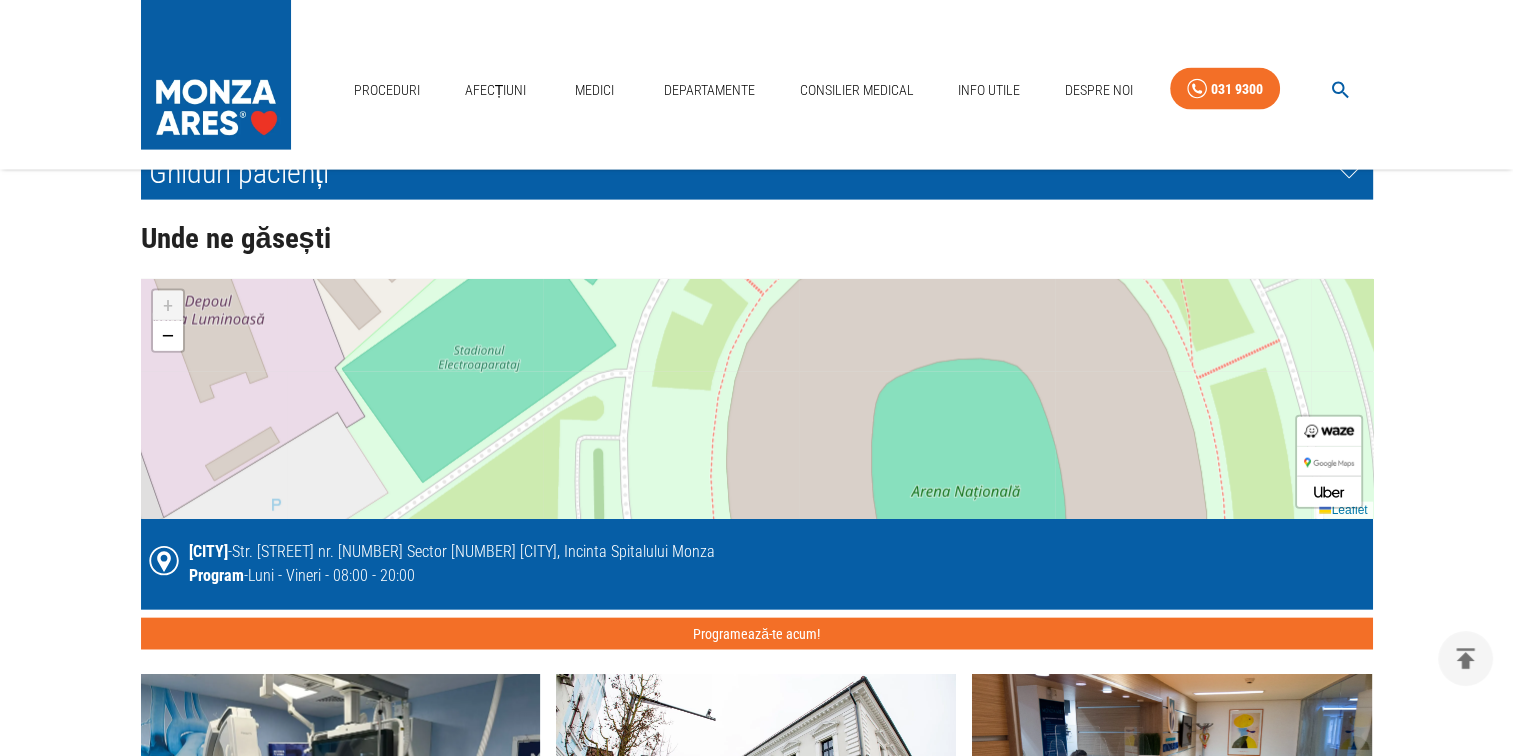 drag, startPoint x: 865, startPoint y: 409, endPoint x: 729, endPoint y: 710, distance: 330.29834 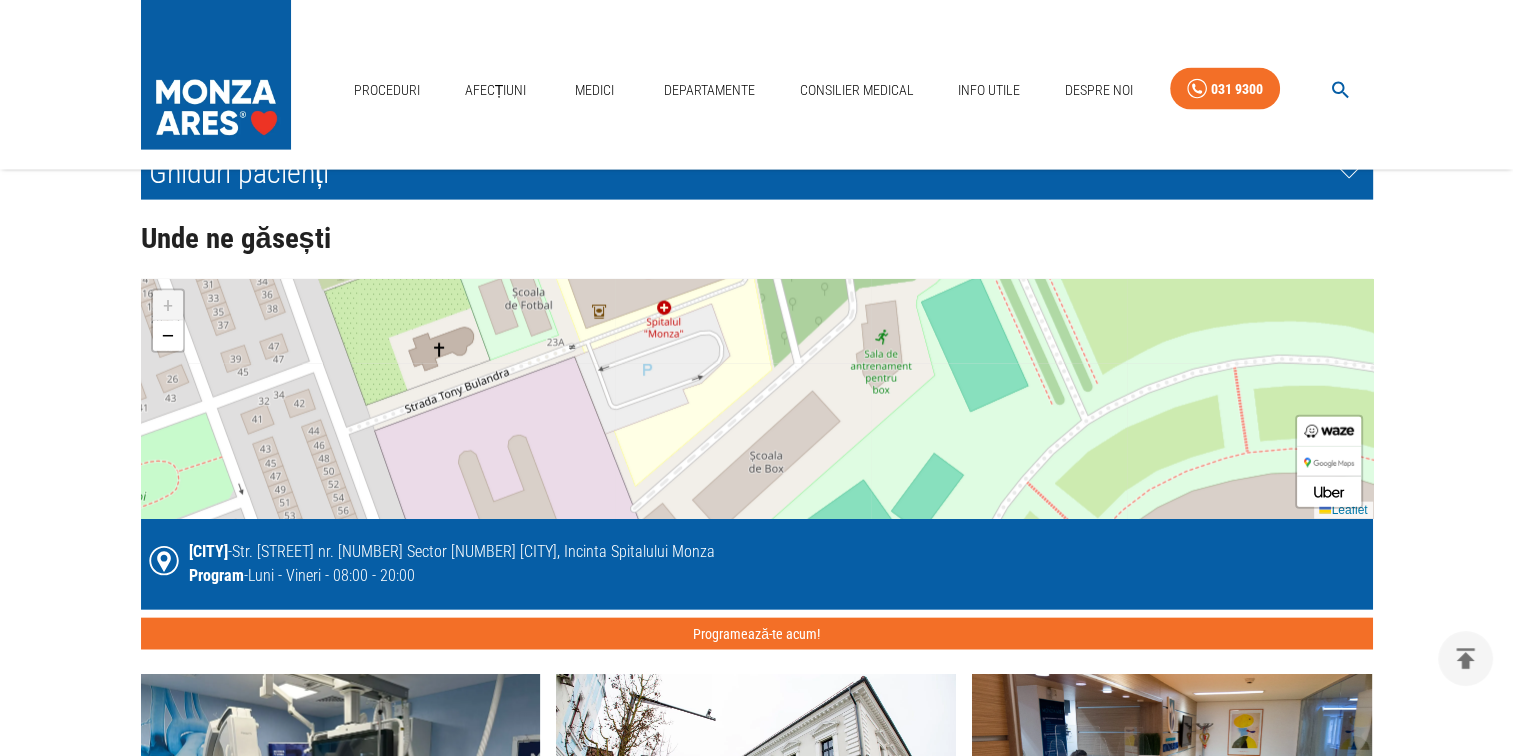 drag, startPoint x: 614, startPoint y: 388, endPoint x: 870, endPoint y: 561, distance: 308.97412 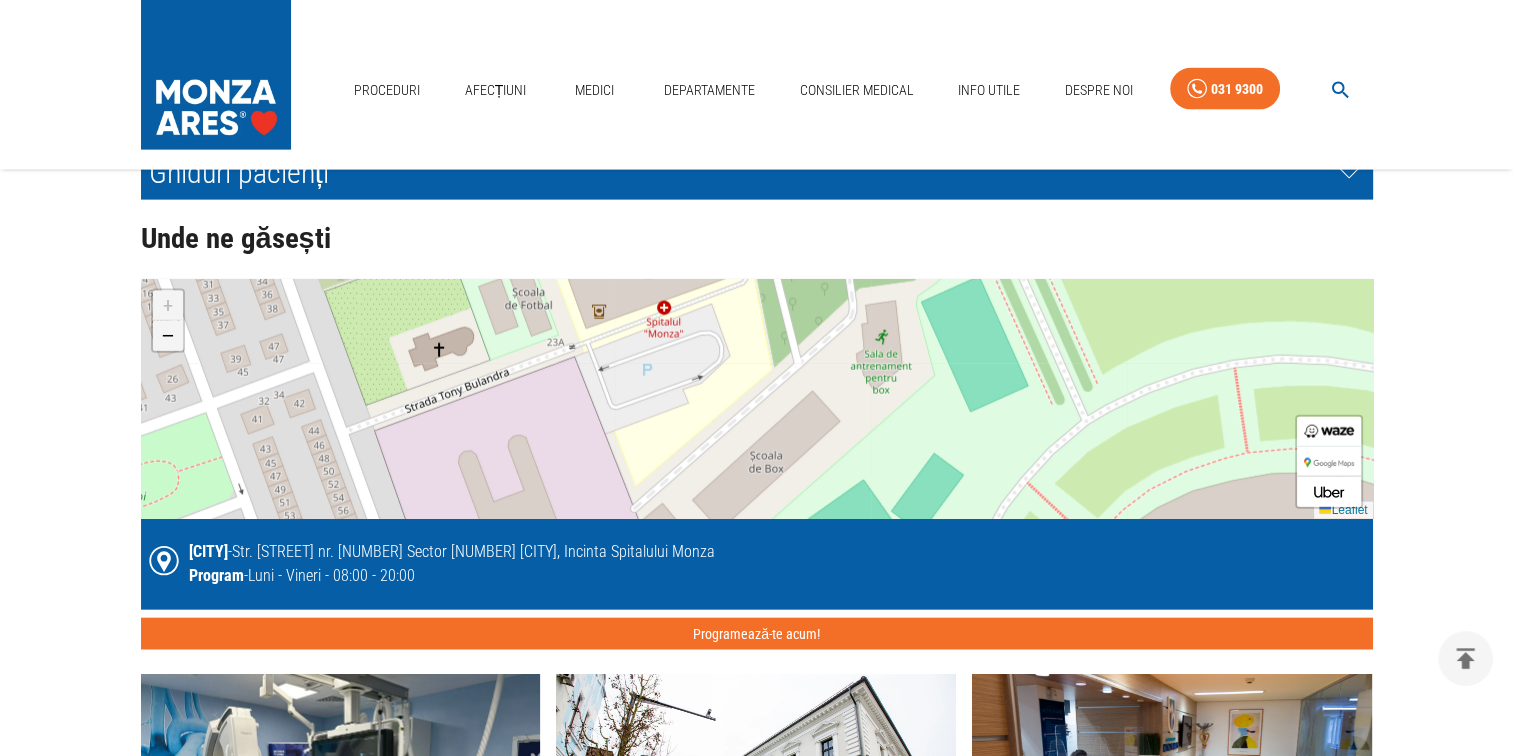 click on "−" at bounding box center [168, 336] 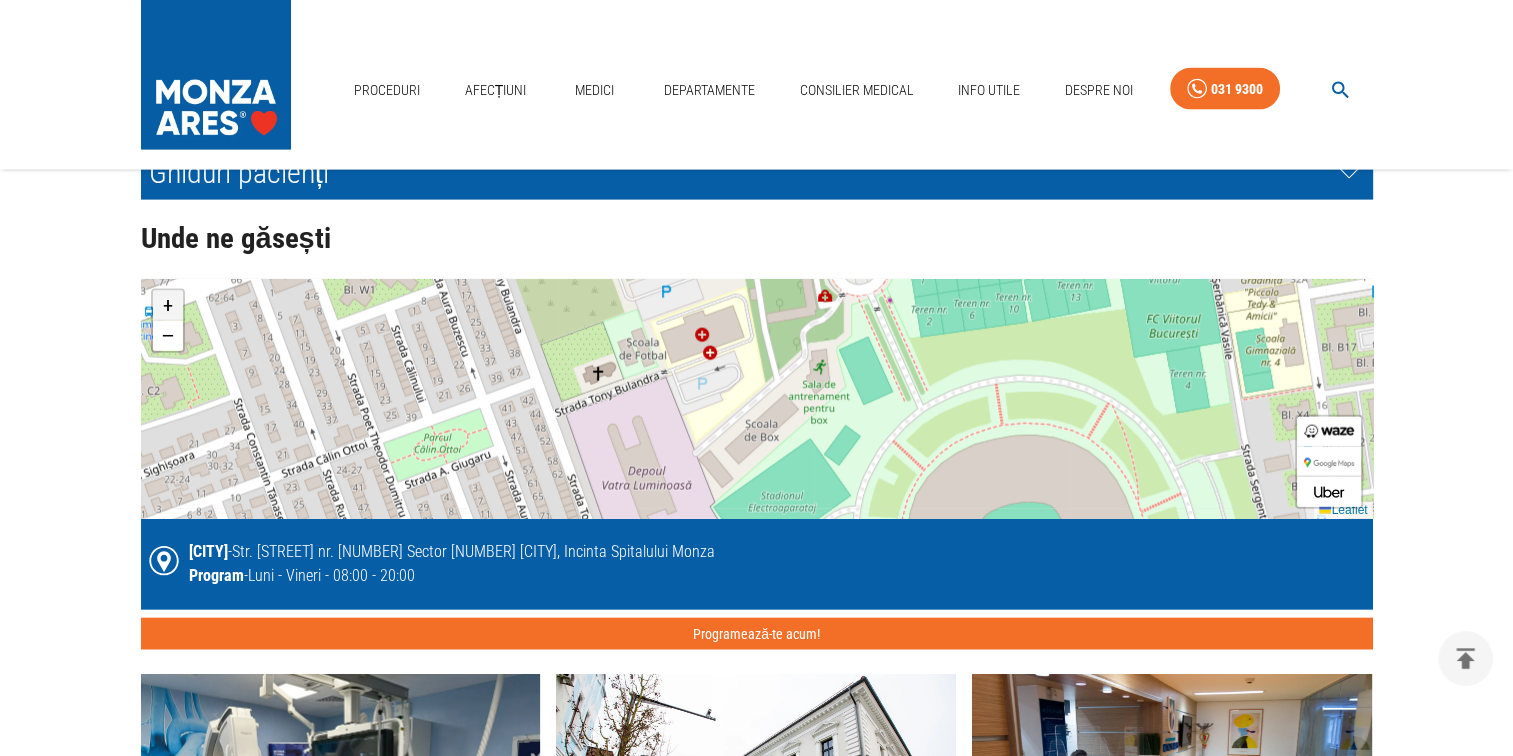 click on "+" at bounding box center [168, 306] 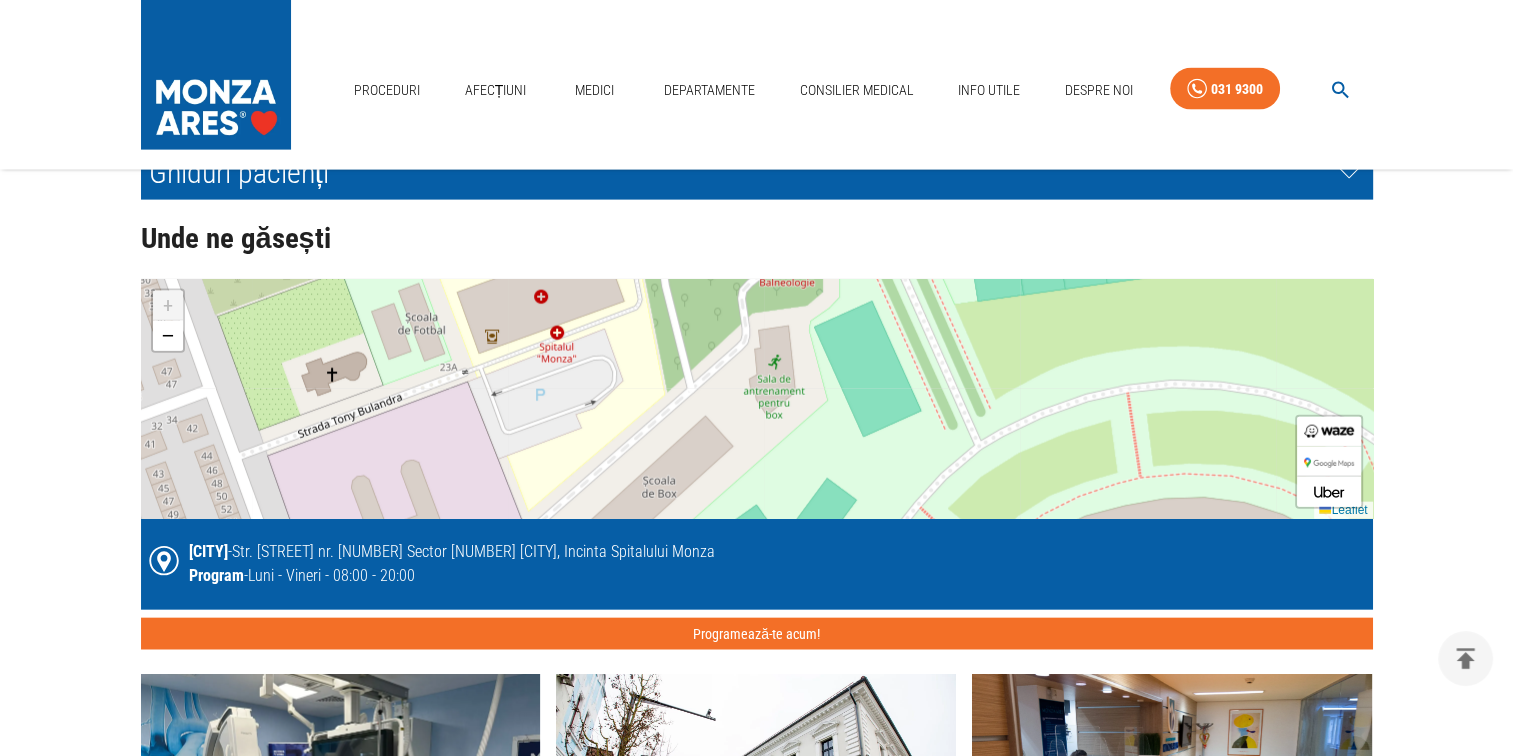 drag, startPoint x: 845, startPoint y: 378, endPoint x: 738, endPoint y: 404, distance: 110.11358 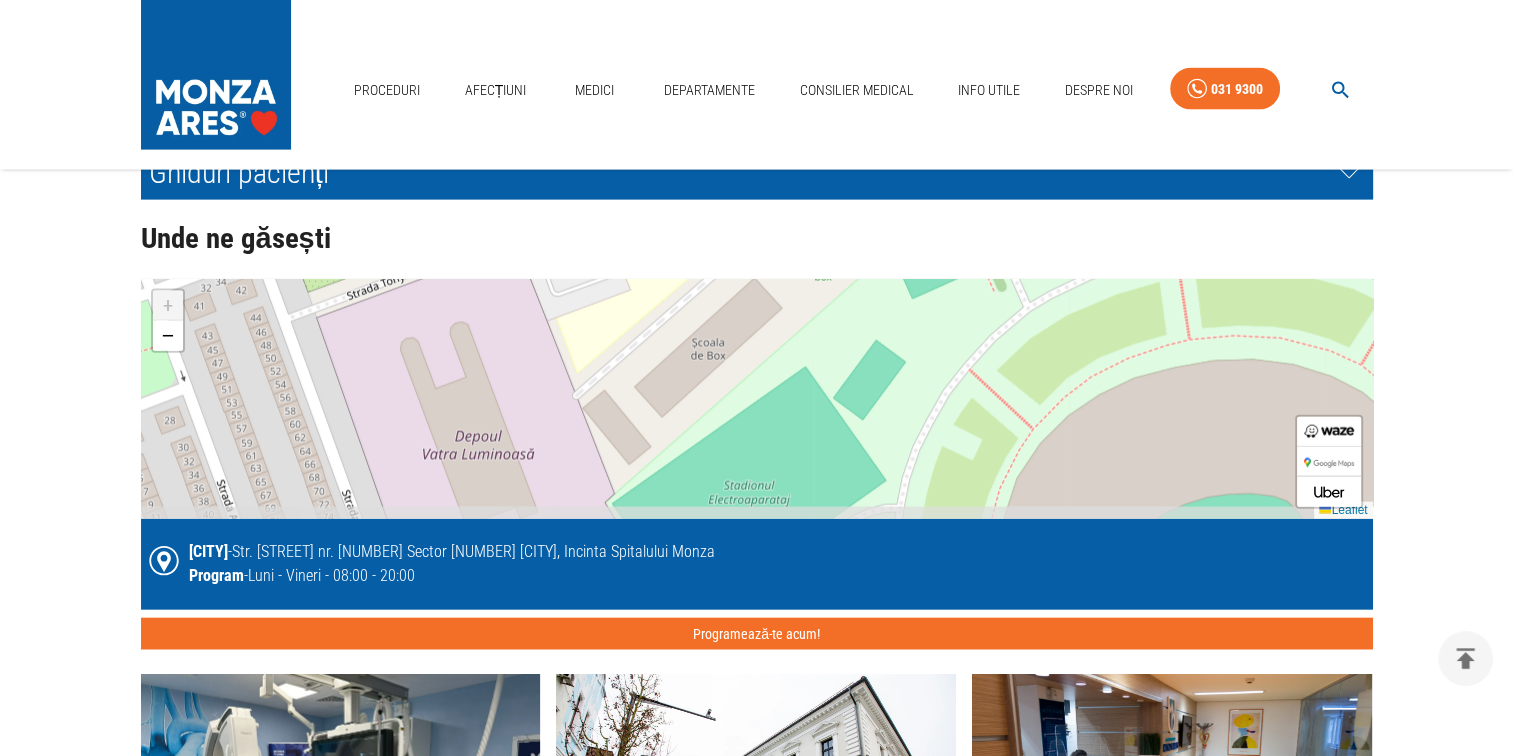 drag, startPoint x: 426, startPoint y: 470, endPoint x: 475, endPoint y: 330, distance: 148.32735 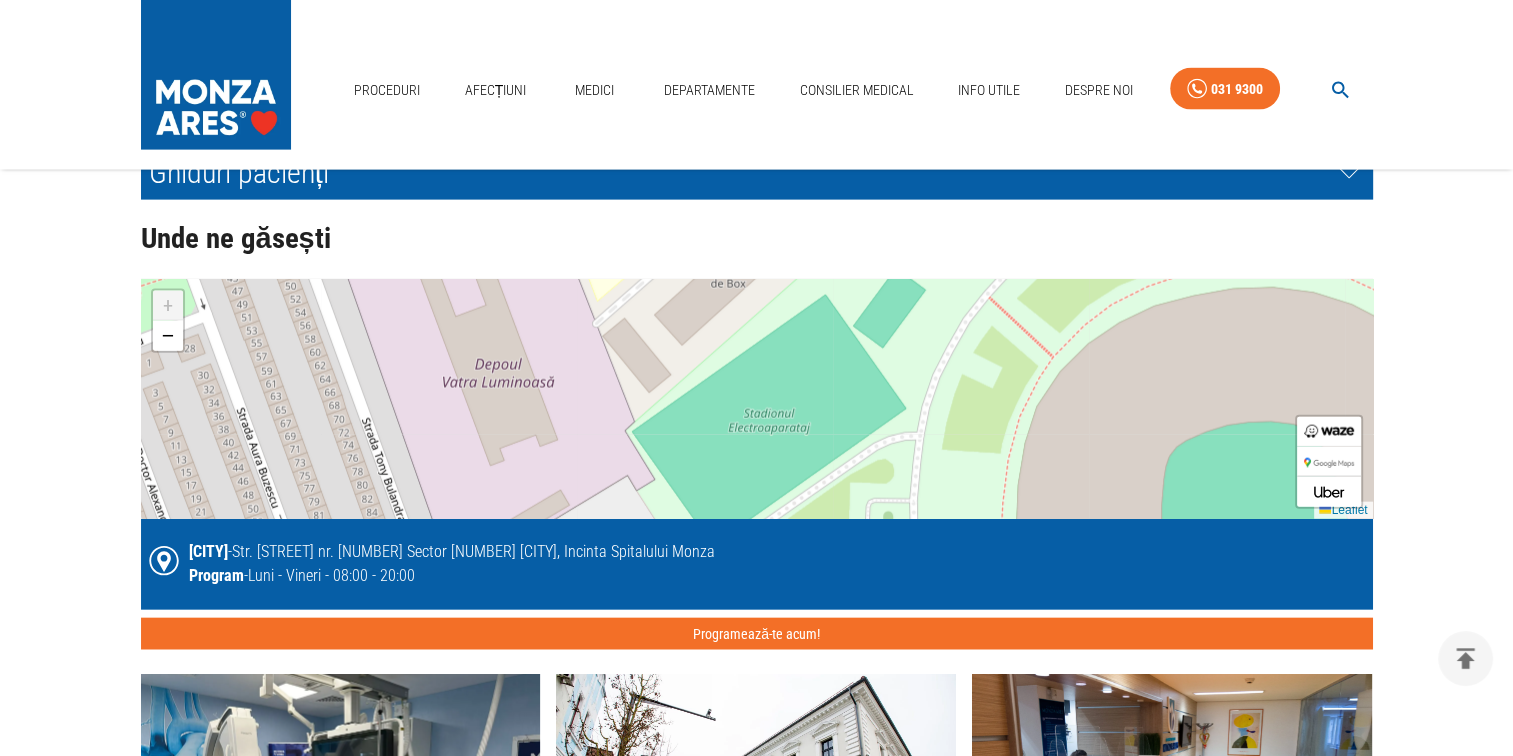 drag, startPoint x: 488, startPoint y: 512, endPoint x: 508, endPoint y: 442, distance: 72.8011 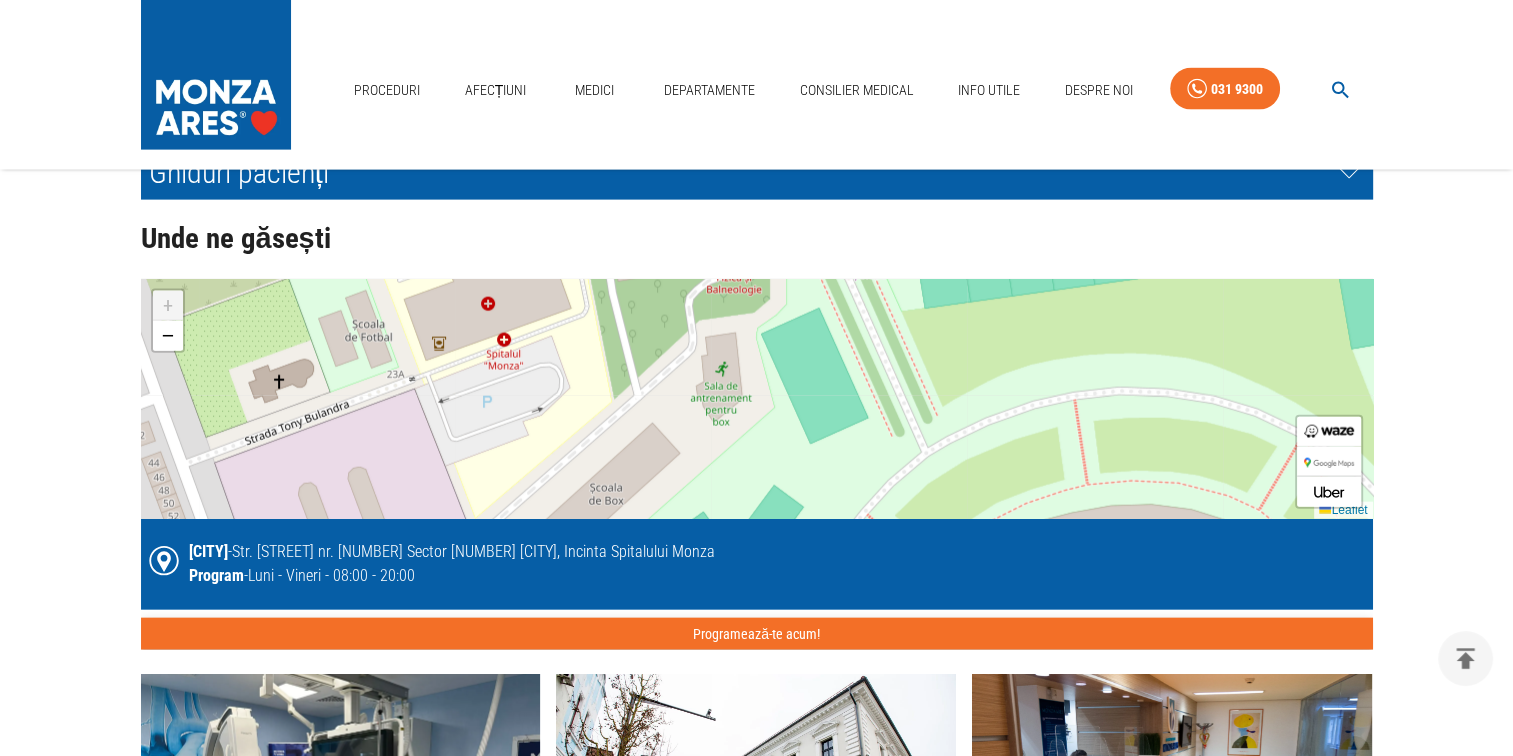drag, startPoint x: 508, startPoint y: 442, endPoint x: 386, endPoint y: 659, distance: 248.94377 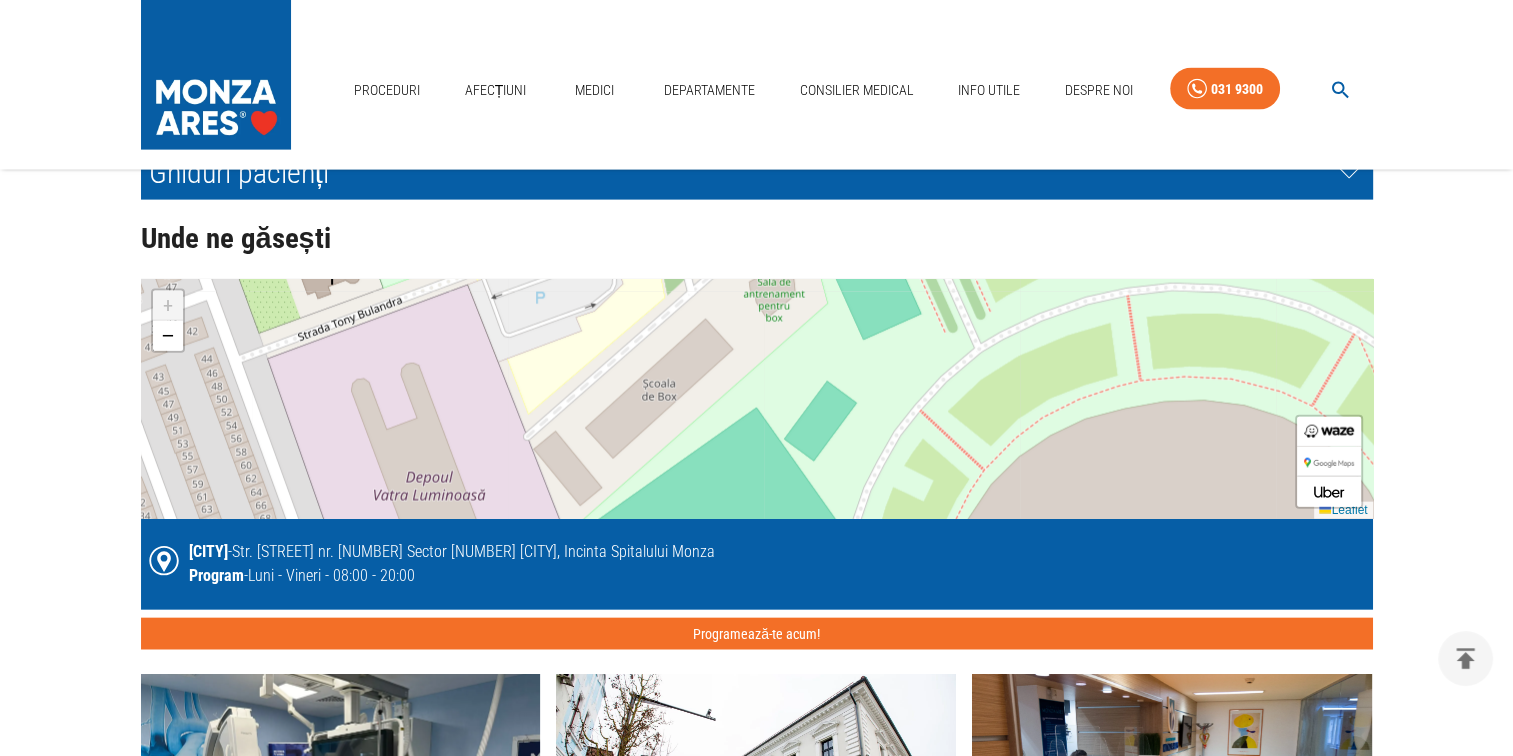 drag, startPoint x: 477, startPoint y: 446, endPoint x: 564, endPoint y: 233, distance: 230.0826 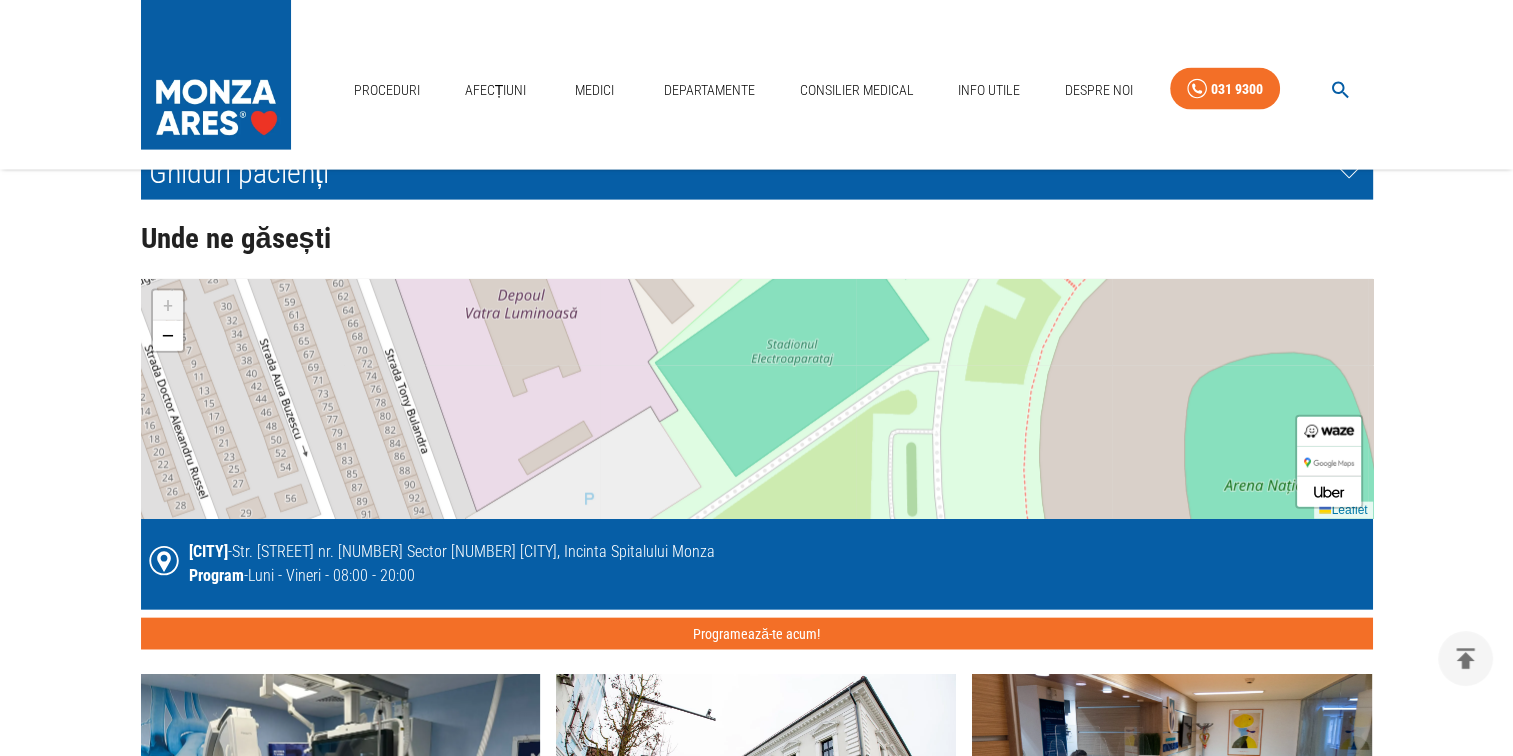 drag, startPoint x: 439, startPoint y: 422, endPoint x: 616, endPoint y: 222, distance: 267.0749 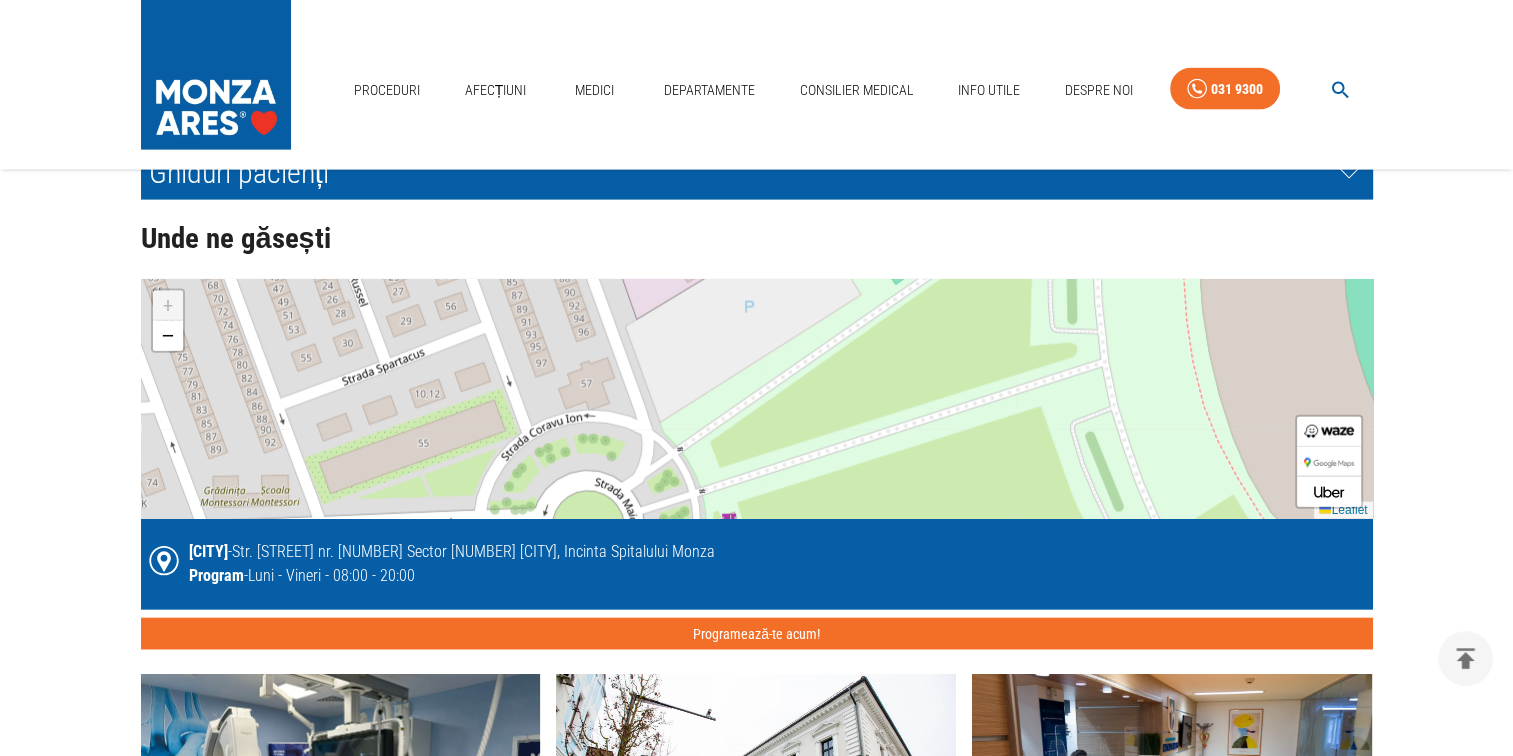 drag, startPoint x: 444, startPoint y: 450, endPoint x: 541, endPoint y: 317, distance: 164.6147 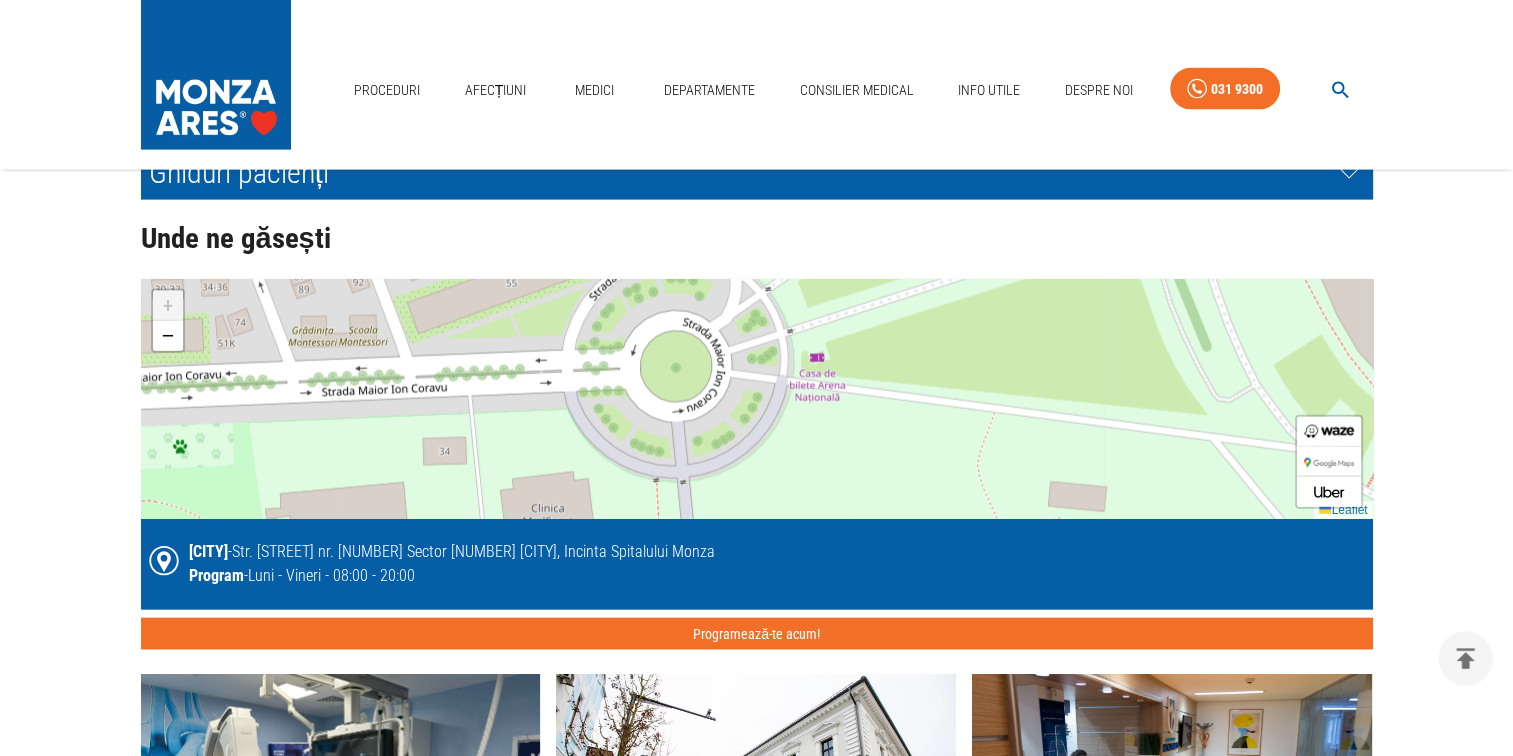 drag, startPoint x: 468, startPoint y: 472, endPoint x: 523, endPoint y: 375, distance: 111.50785 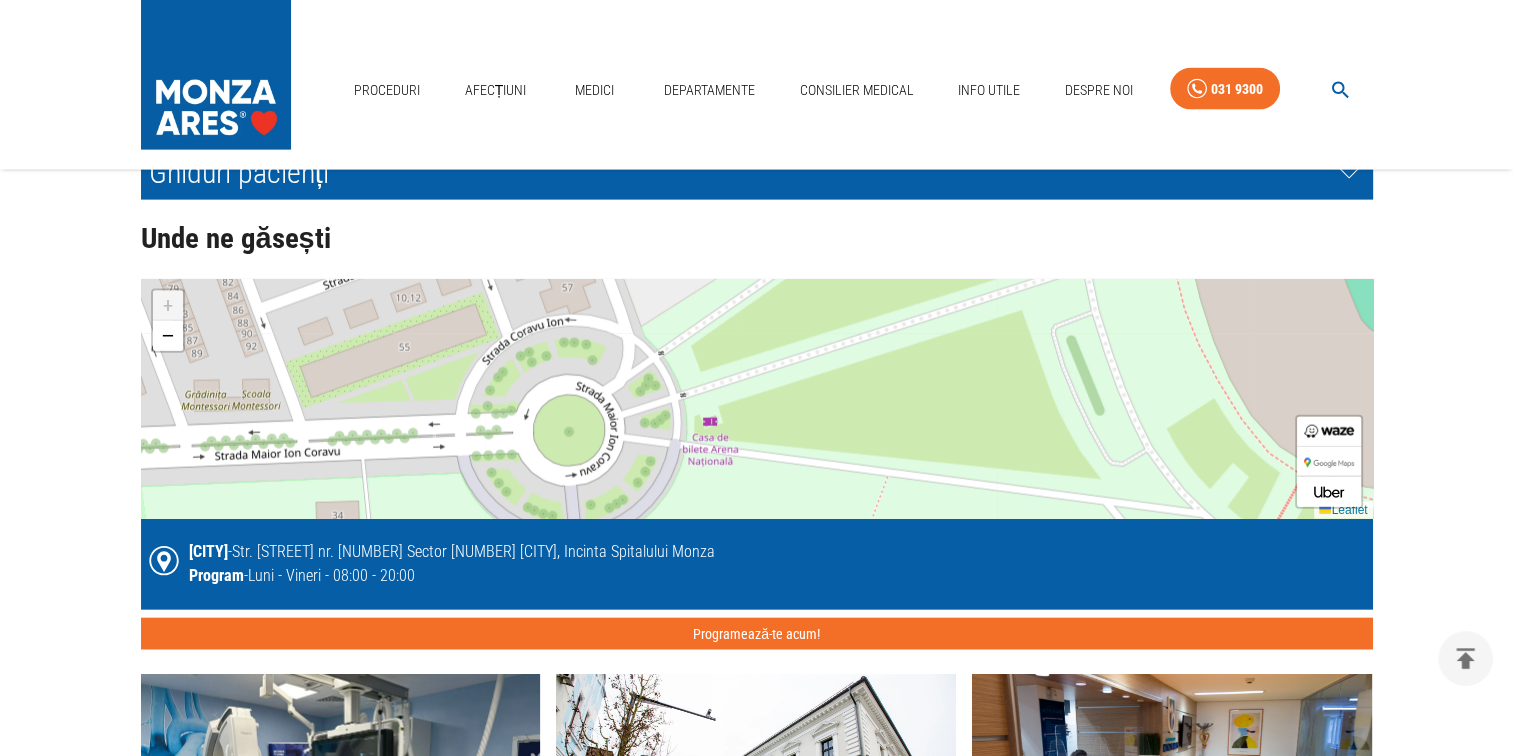 drag, startPoint x: 523, startPoint y: 389, endPoint x: 415, endPoint y: 439, distance: 119.0126 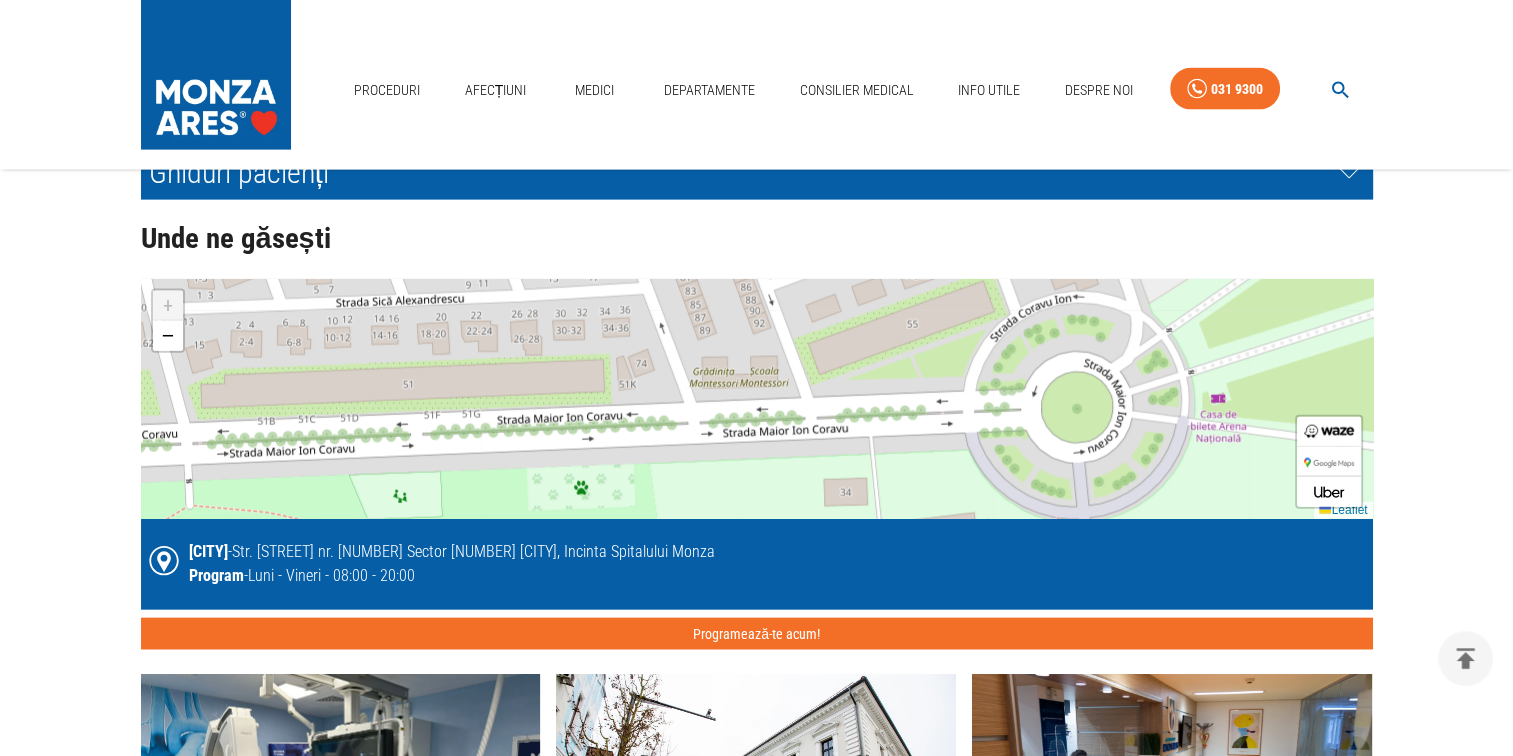 drag, startPoint x: 276, startPoint y: 478, endPoint x: 784, endPoint y: 455, distance: 508.52042 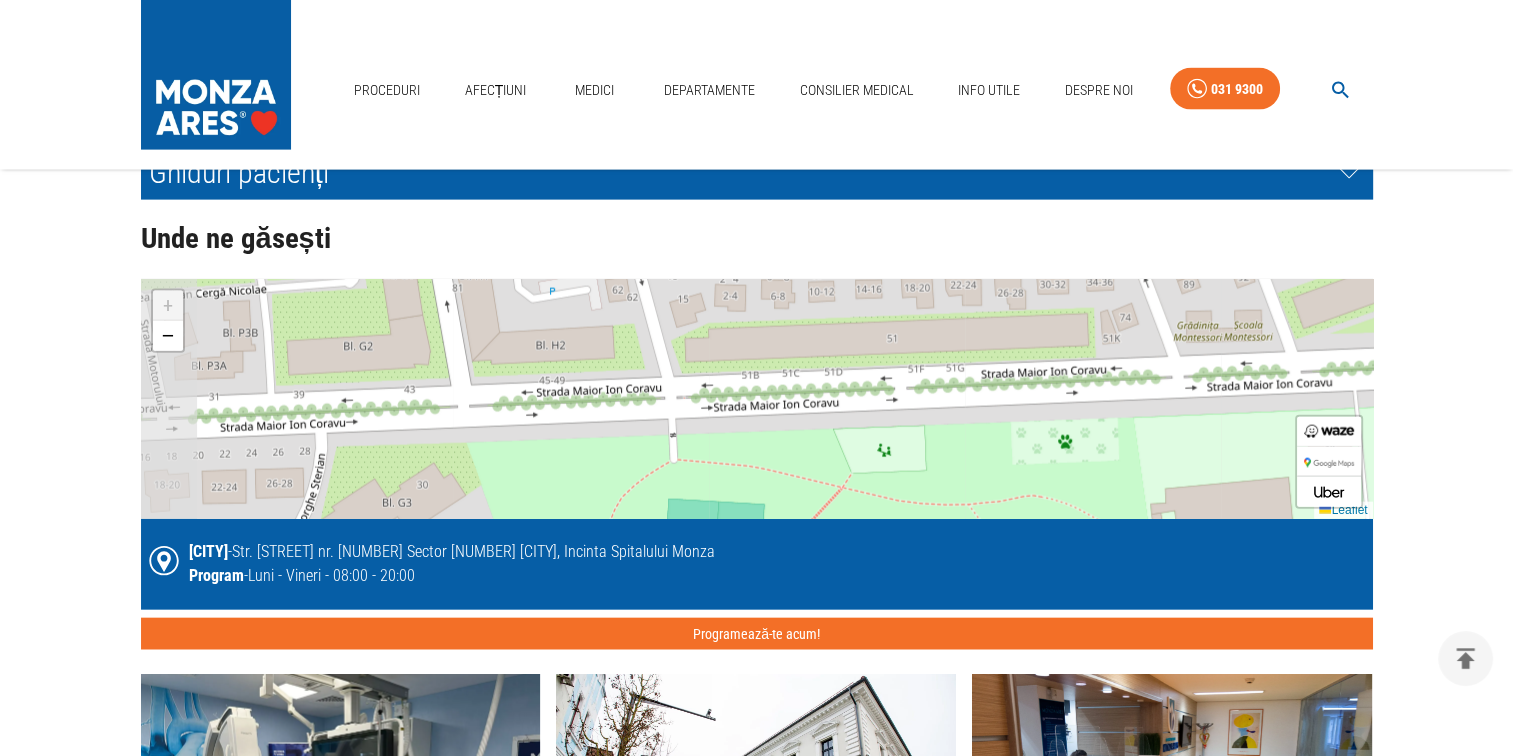 drag, startPoint x: 384, startPoint y: 469, endPoint x: 880, endPoint y: 423, distance: 498.1285 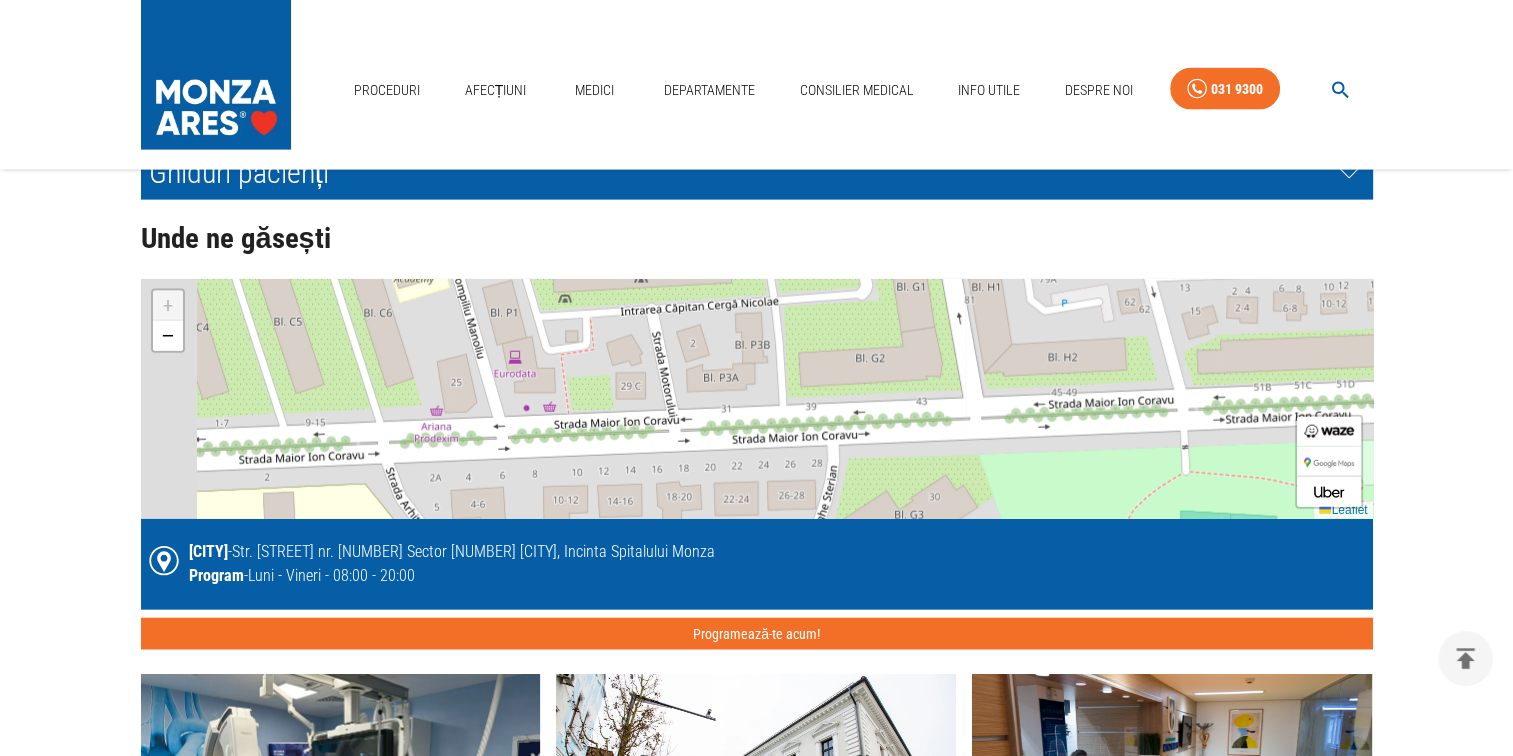 drag, startPoint x: 436, startPoint y: 450, endPoint x: 936, endPoint y: 462, distance: 500.14398 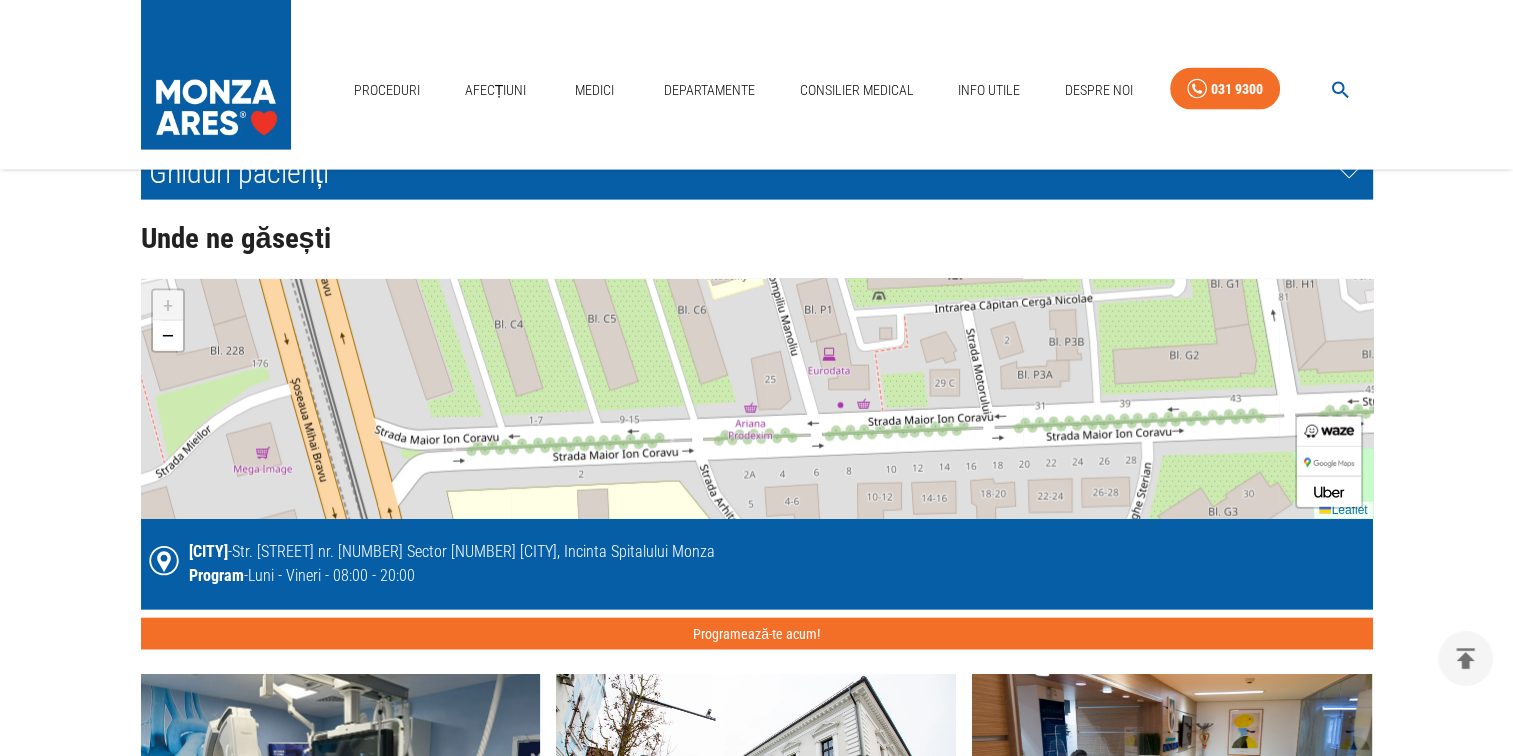 drag, startPoint x: 523, startPoint y: 484, endPoint x: 843, endPoint y: 466, distance: 320.50586 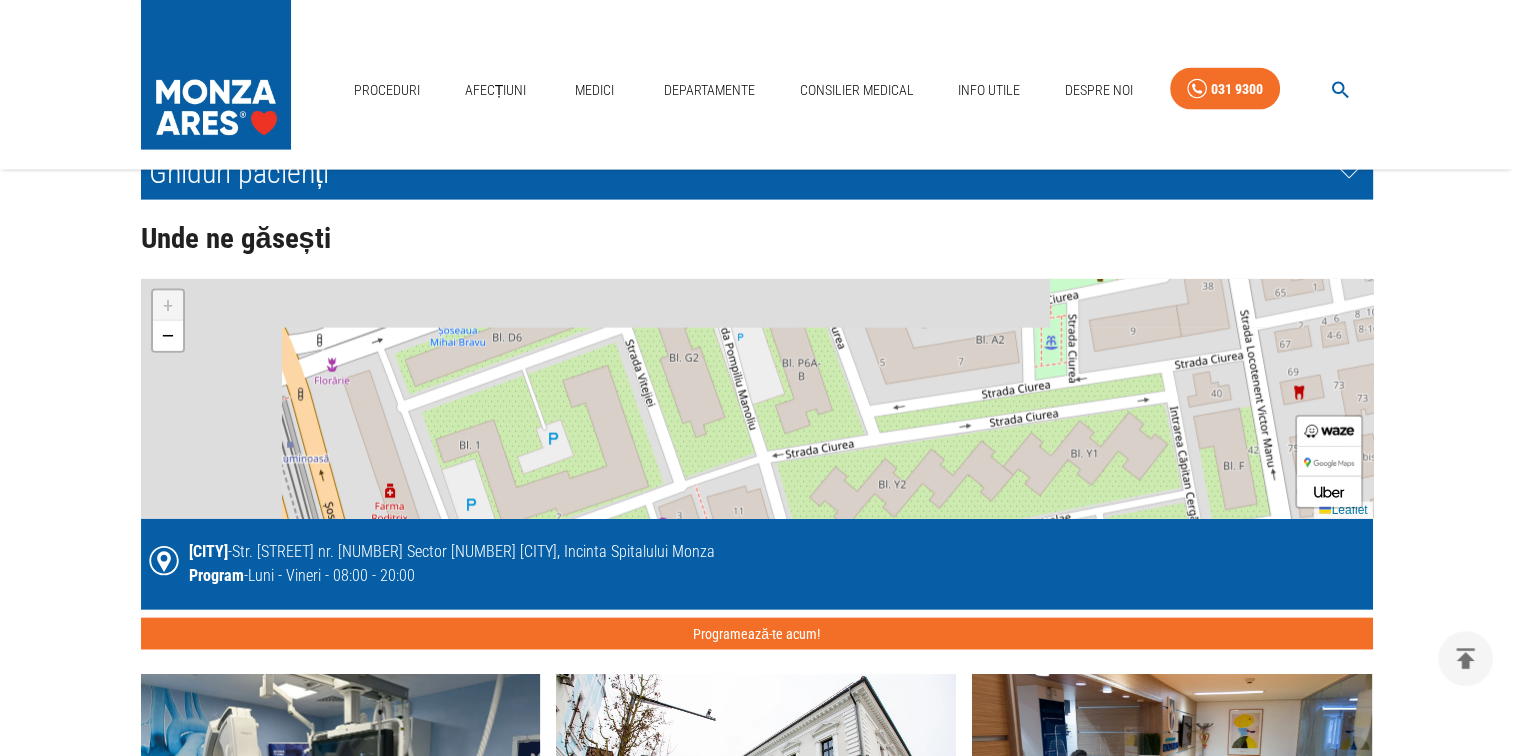 drag, startPoint x: 843, startPoint y: 466, endPoint x: 863, endPoint y: 789, distance: 323.6186 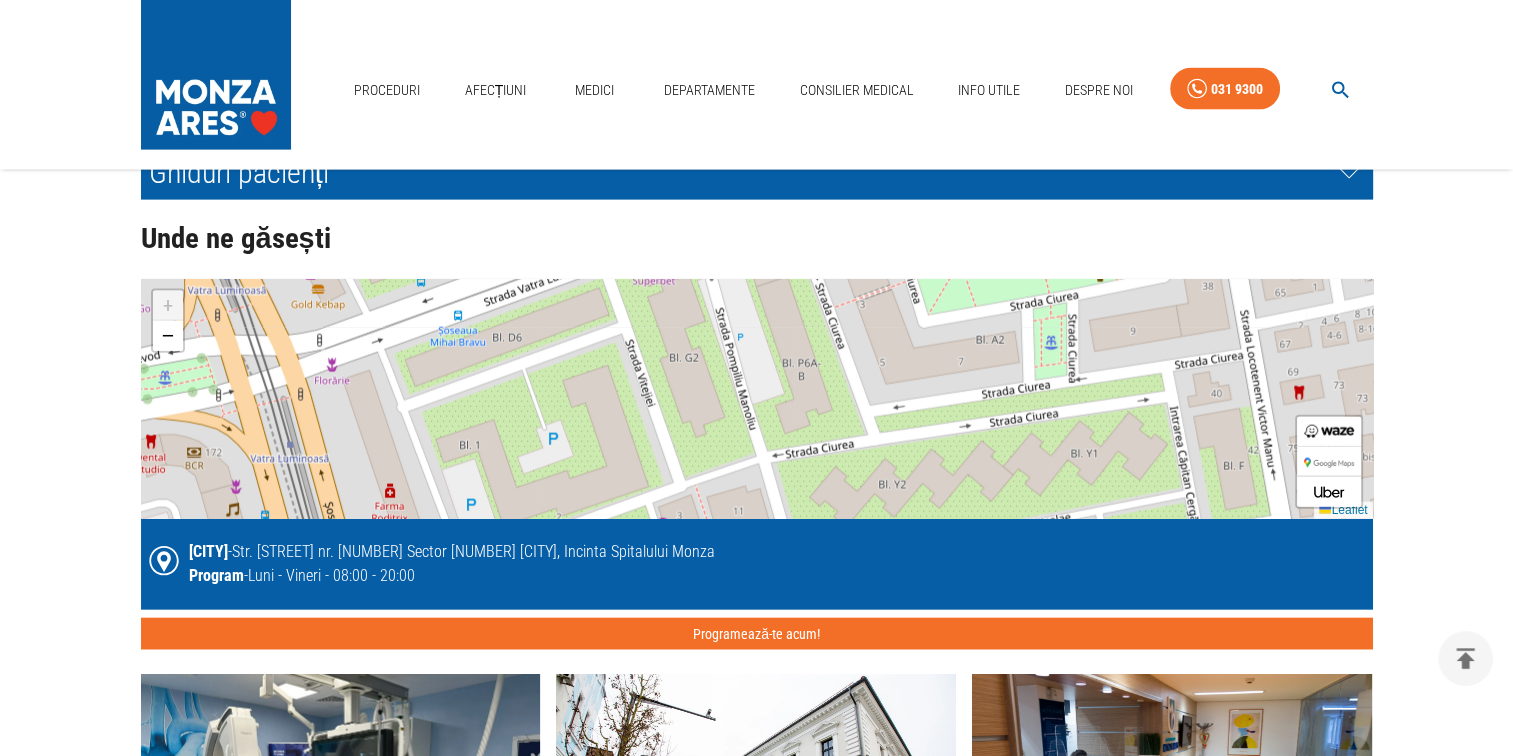 click on "Don’t fill this out if you're human: Solicită o programare Prenume   * Prenume   * Nume   * Nume   * E-Mail E-Mail Telefon   * Telefon   * Cu ce informații te putem ajuta? x Cu ce informații te putem ajuta? Alege medic   * ​   *" at bounding box center (756, -723) 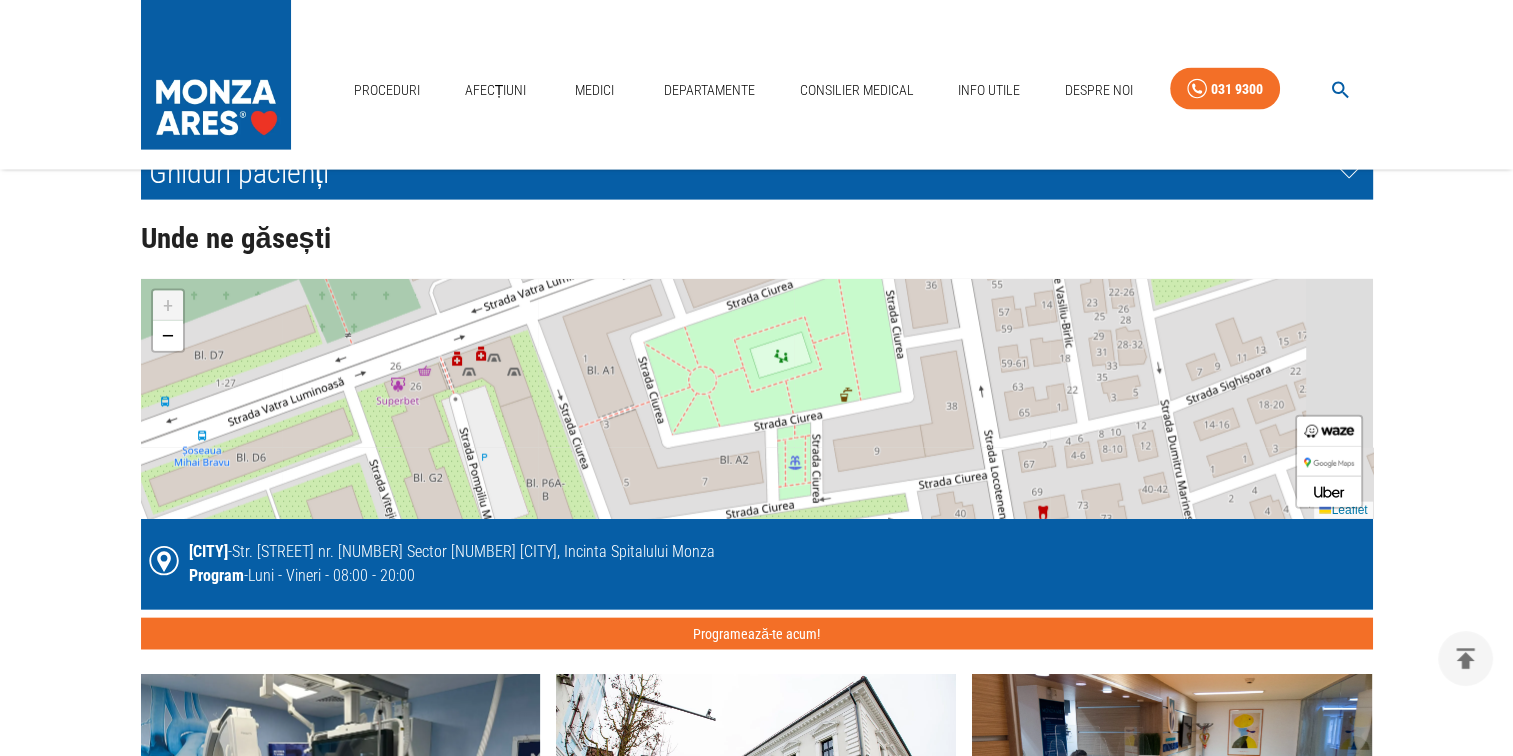 drag, startPoint x: 531, startPoint y: 430, endPoint x: 271, endPoint y: 551, distance: 286.77692 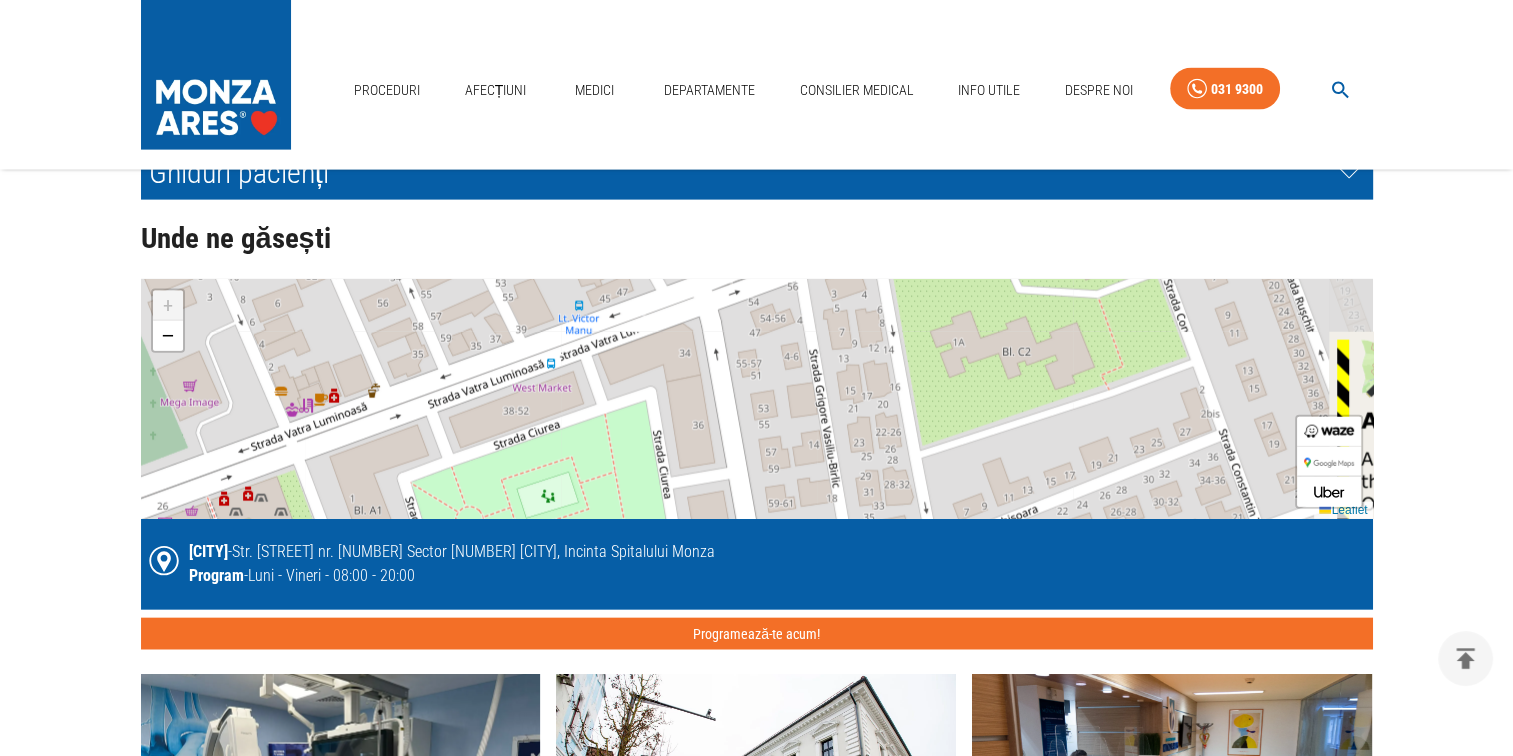 drag, startPoint x: 552, startPoint y: 414, endPoint x: 272, endPoint y: 557, distance: 314.40262 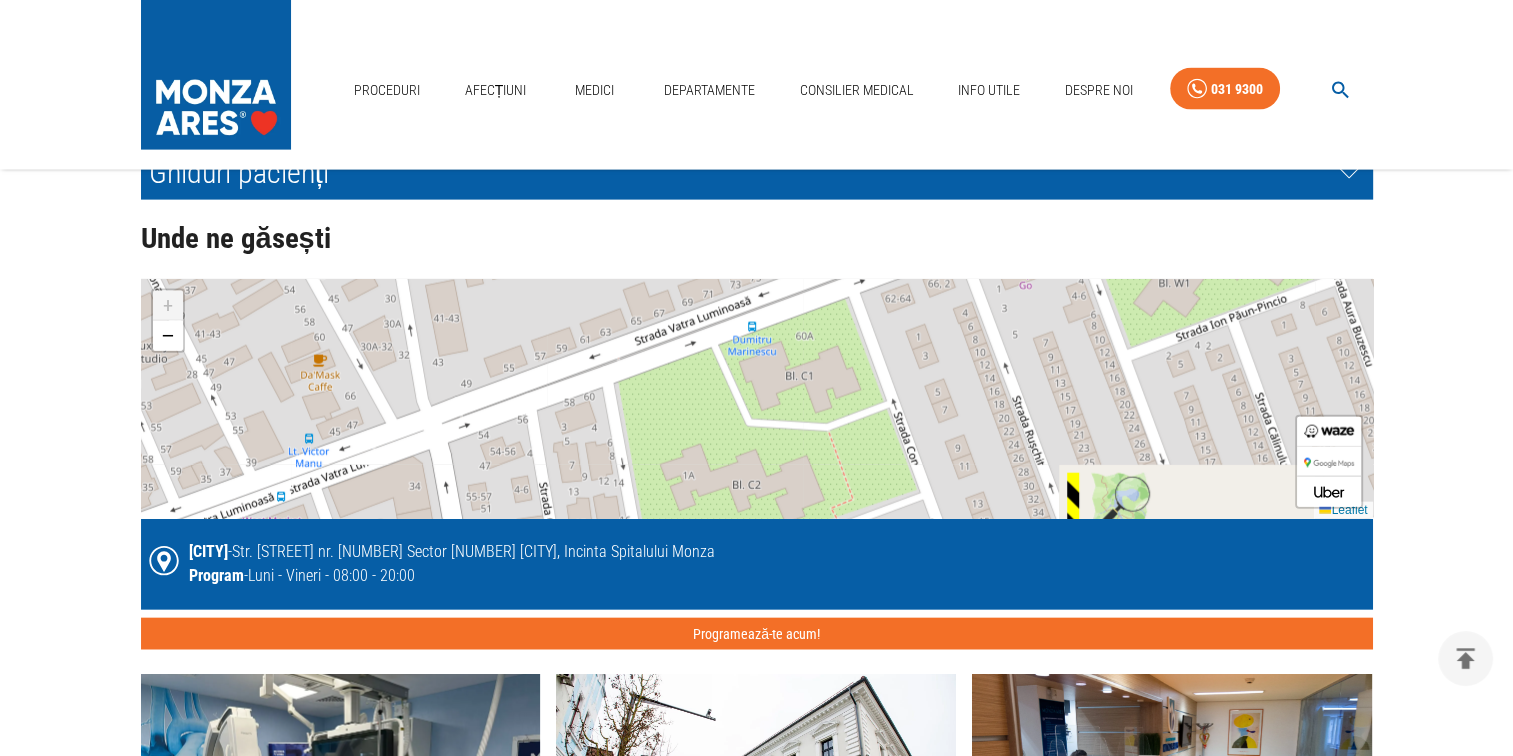 drag, startPoint x: 643, startPoint y: 382, endPoint x: 425, endPoint y: 511, distance: 253.3081 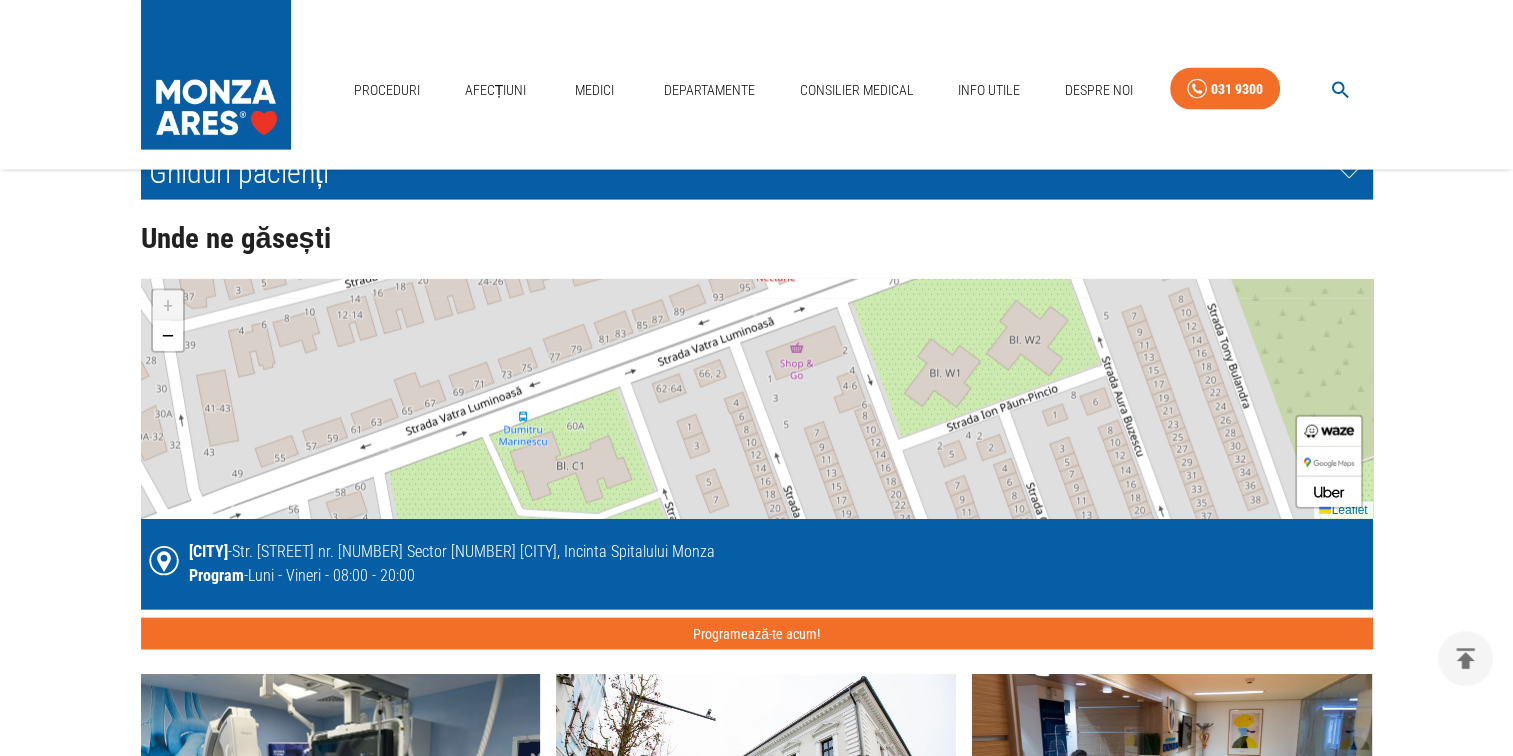 drag, startPoint x: 671, startPoint y: 380, endPoint x: 442, endPoint y: 470, distance: 246.05081 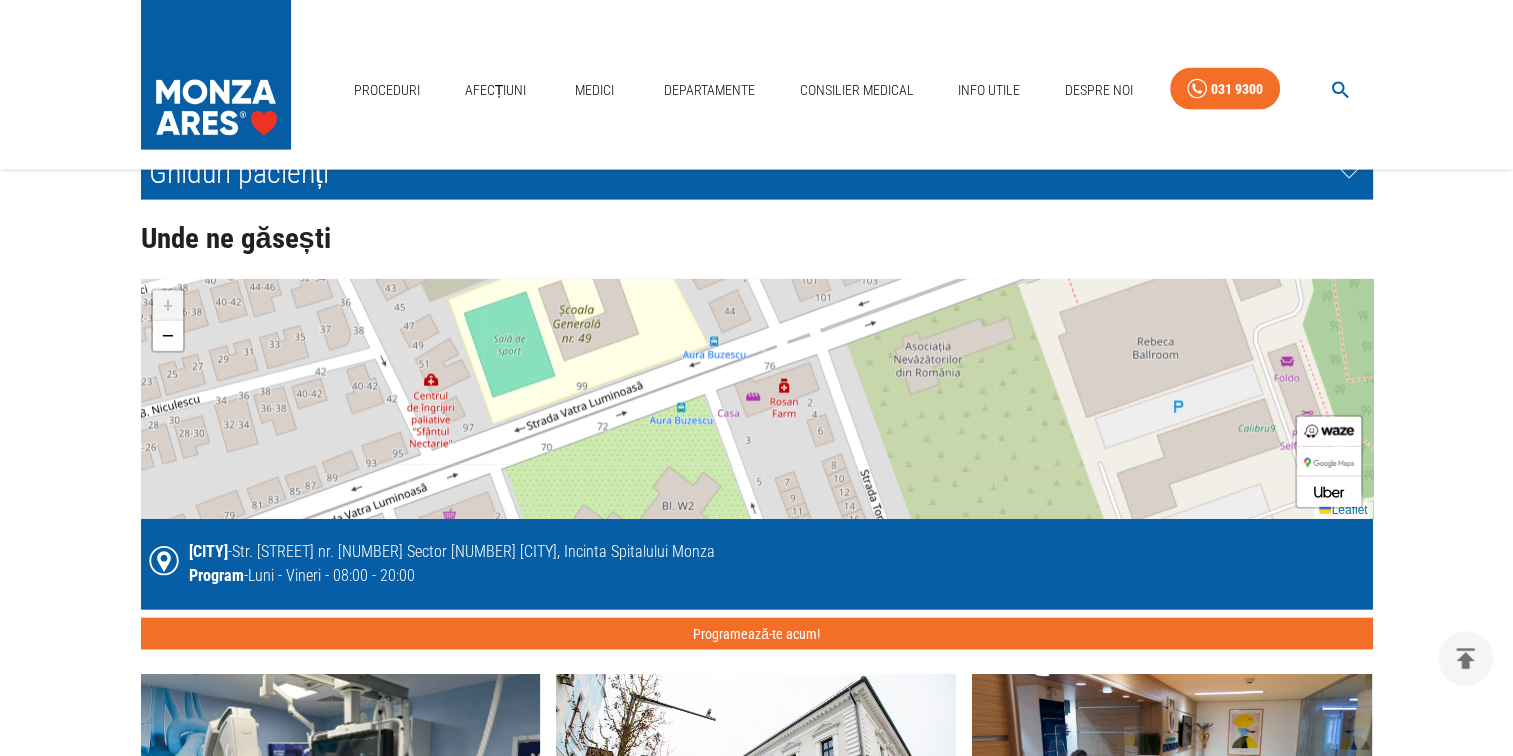 drag, startPoint x: 769, startPoint y: 378, endPoint x: 422, endPoint y: 544, distance: 384.6622 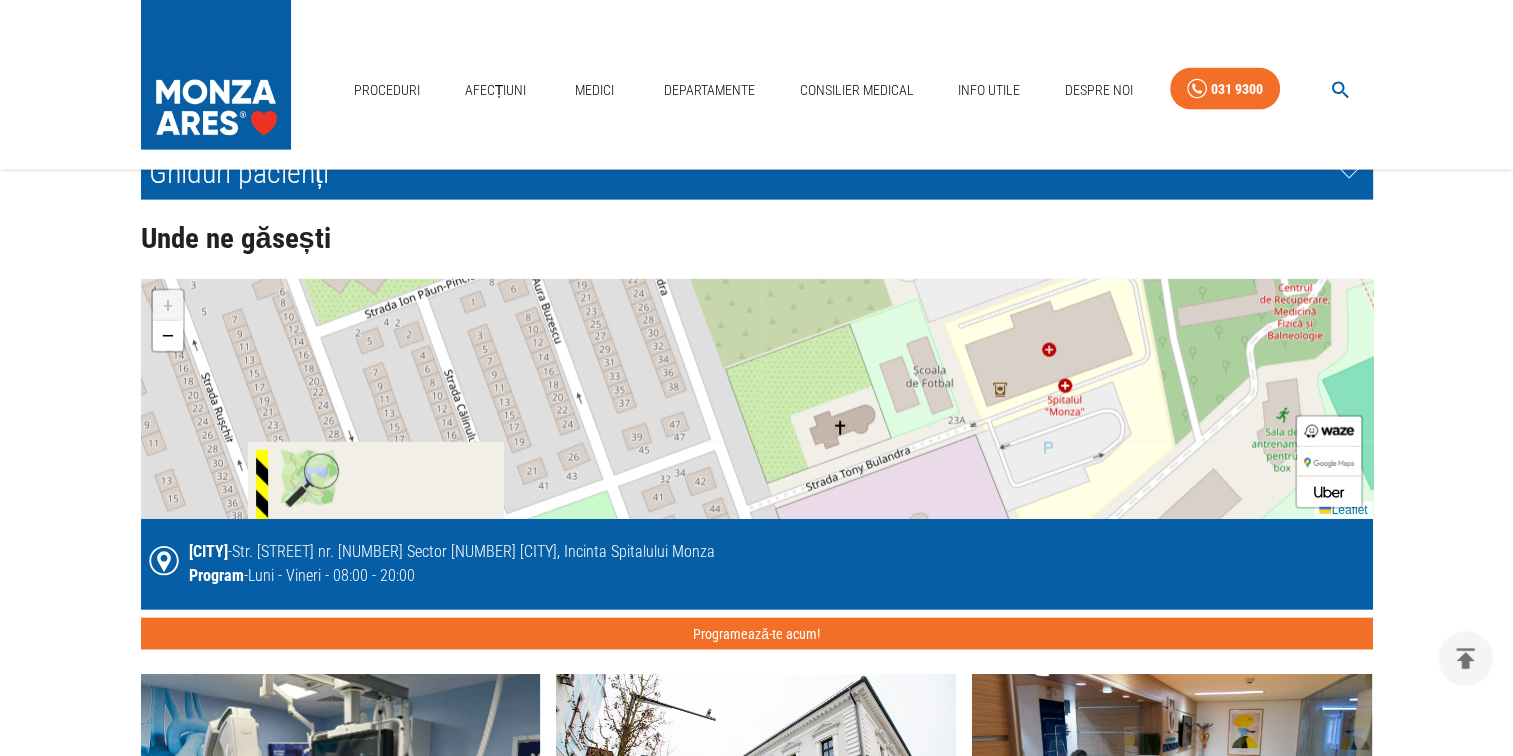 drag, startPoint x: 715, startPoint y: 441, endPoint x: 480, endPoint y: 158, distance: 367.85052 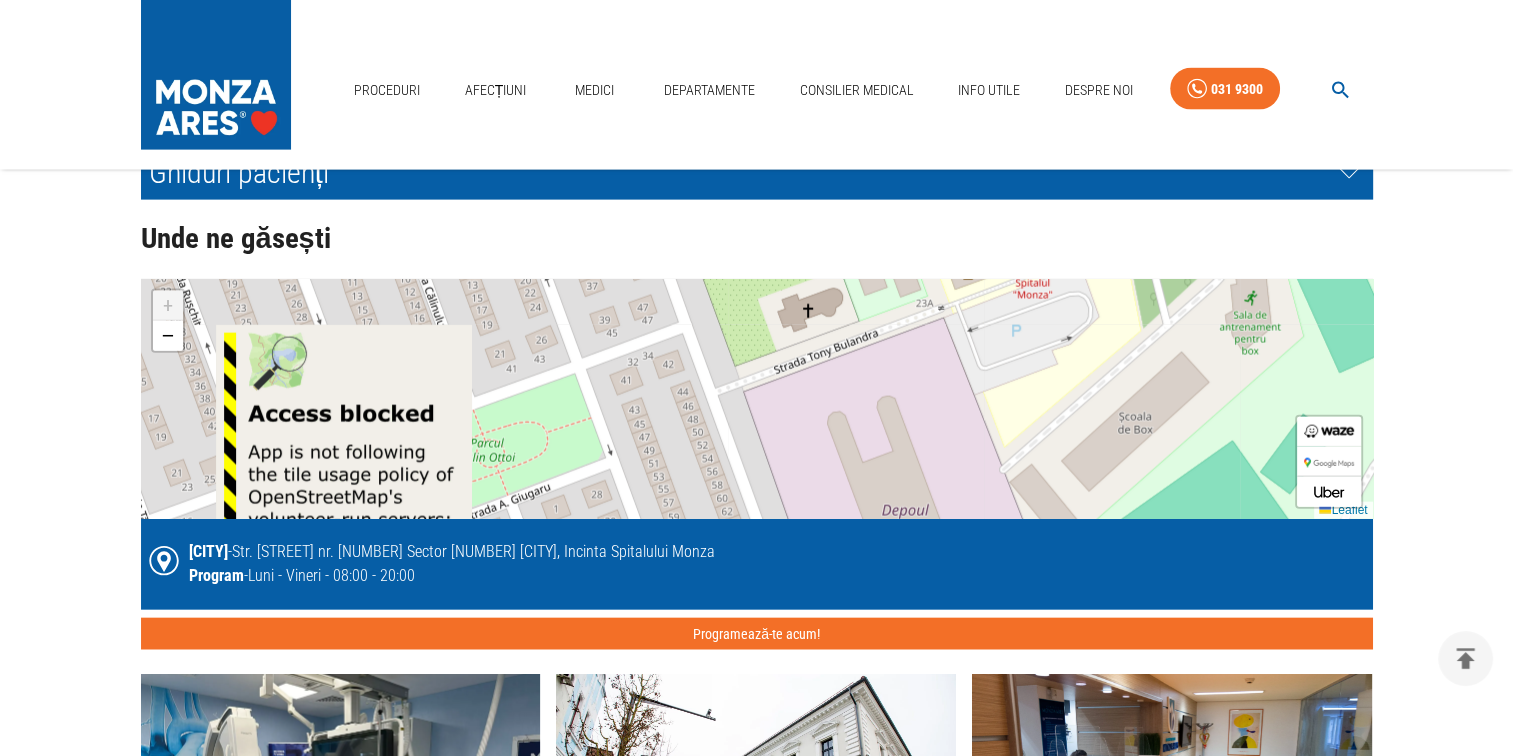 drag, startPoint x: 708, startPoint y: 468, endPoint x: 676, endPoint y: 356, distance: 116.48176 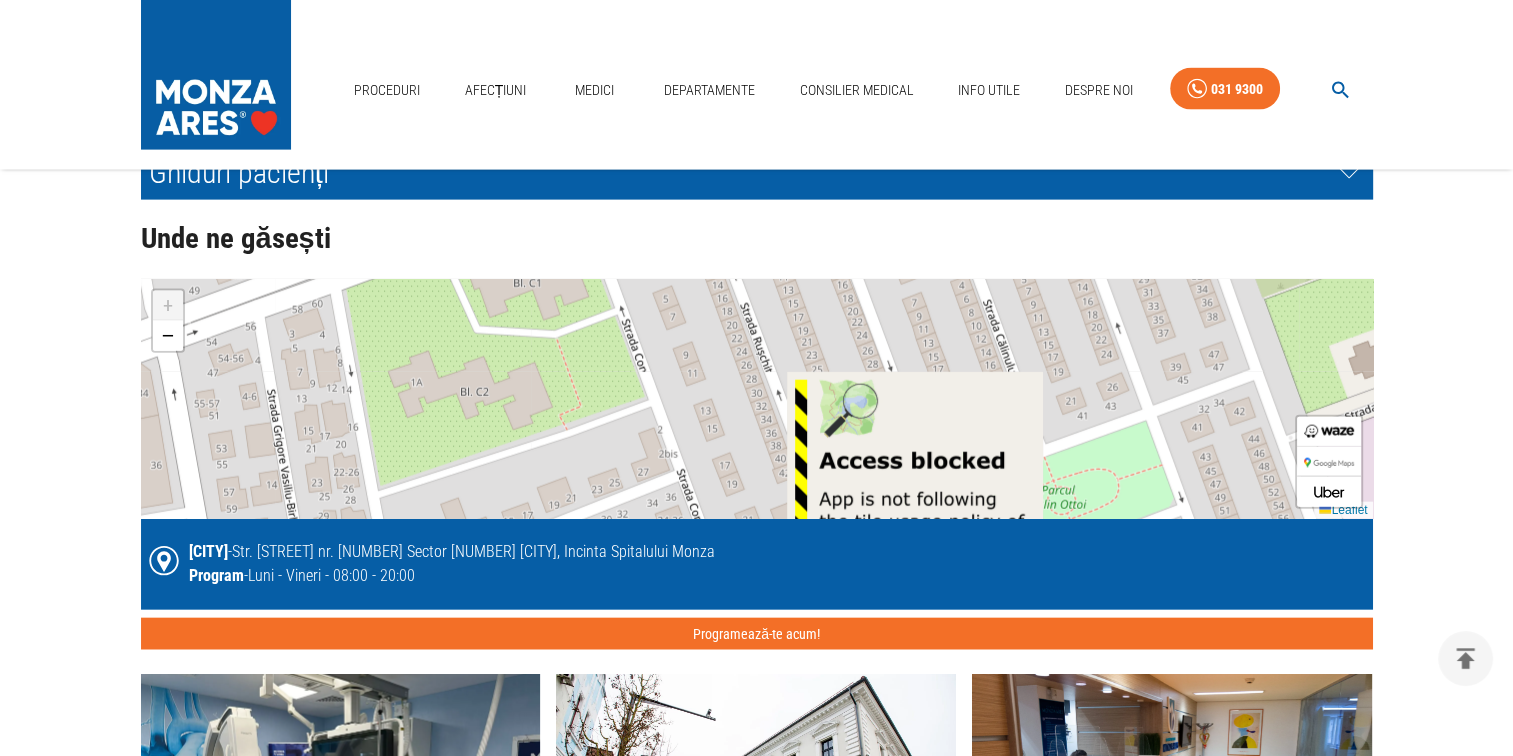 drag, startPoint x: 960, startPoint y: 414, endPoint x: 1531, endPoint y: 460, distance: 572.8499 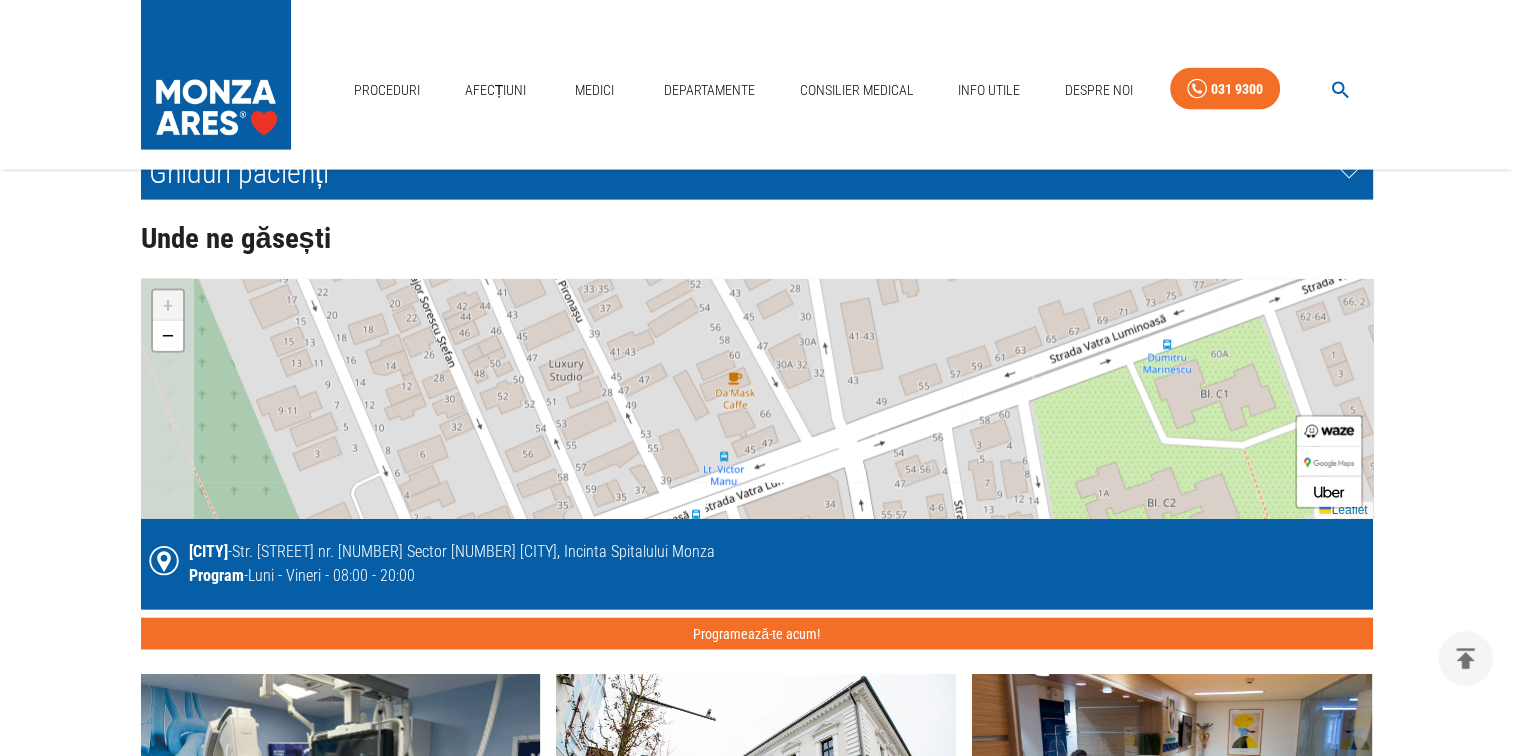 drag, startPoint x: 593, startPoint y: 443, endPoint x: 1284, endPoint y: 552, distance: 699.5441 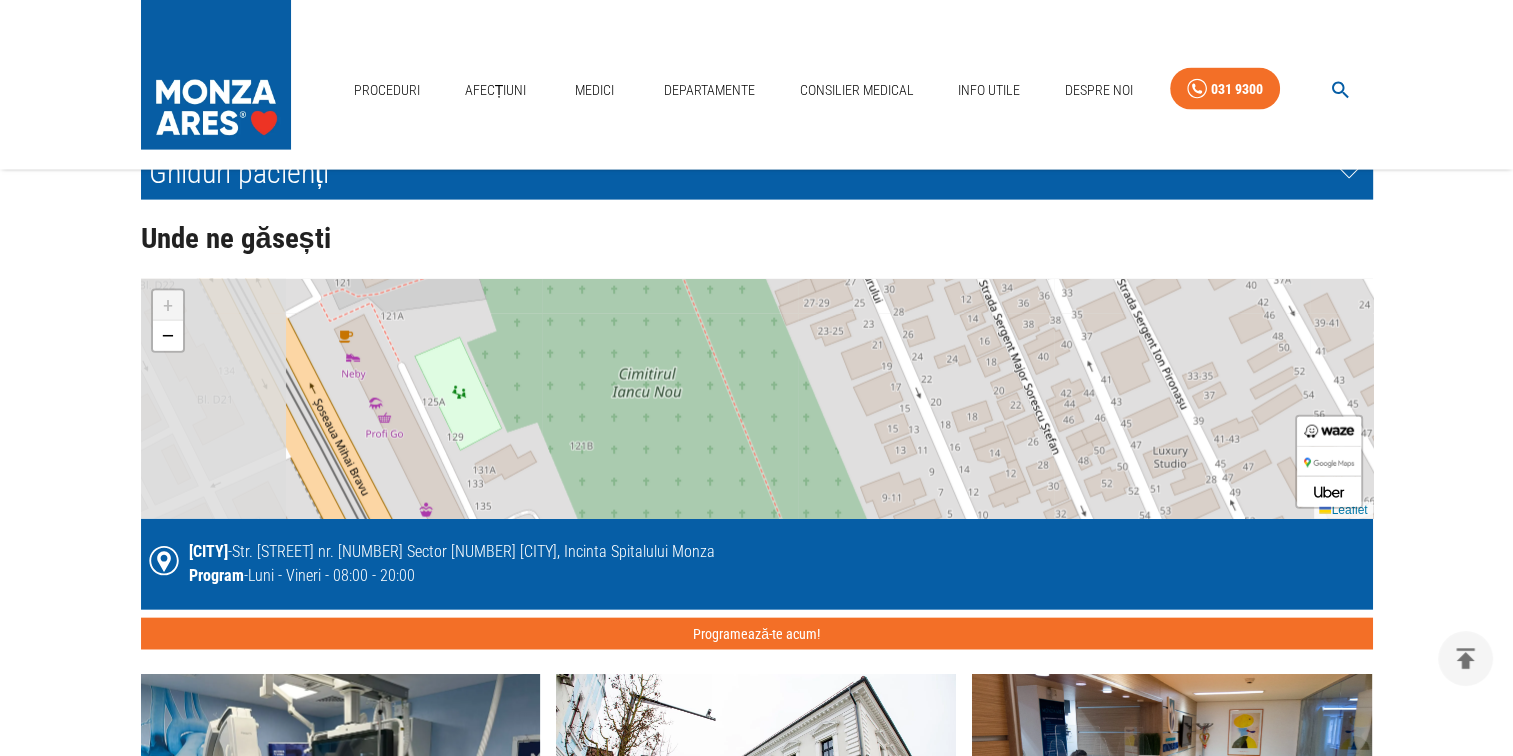 drag, startPoint x: 501, startPoint y: 454, endPoint x: 1000, endPoint y: 514, distance: 502.59427 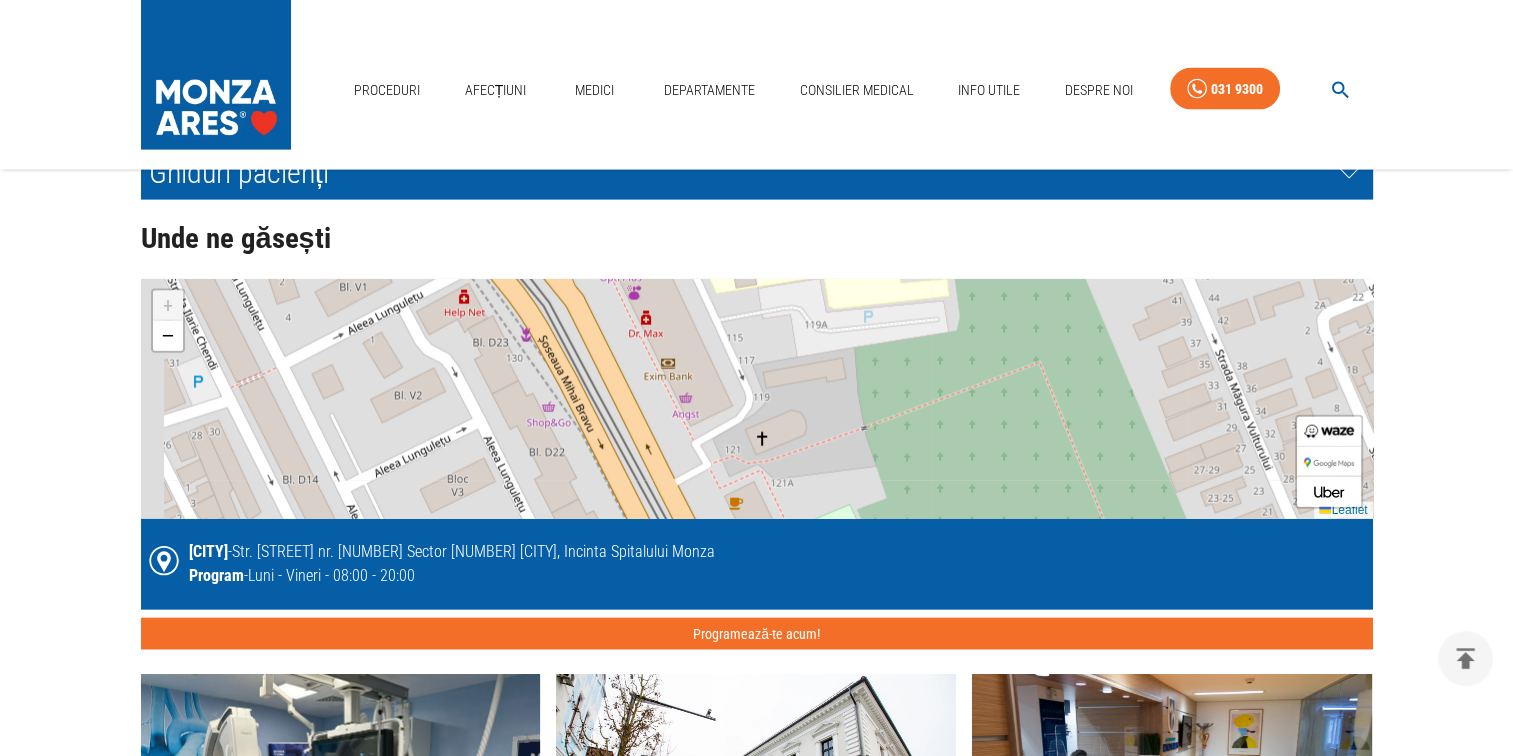 drag, startPoint x: 594, startPoint y: 454, endPoint x: 989, endPoint y: 628, distance: 431.626 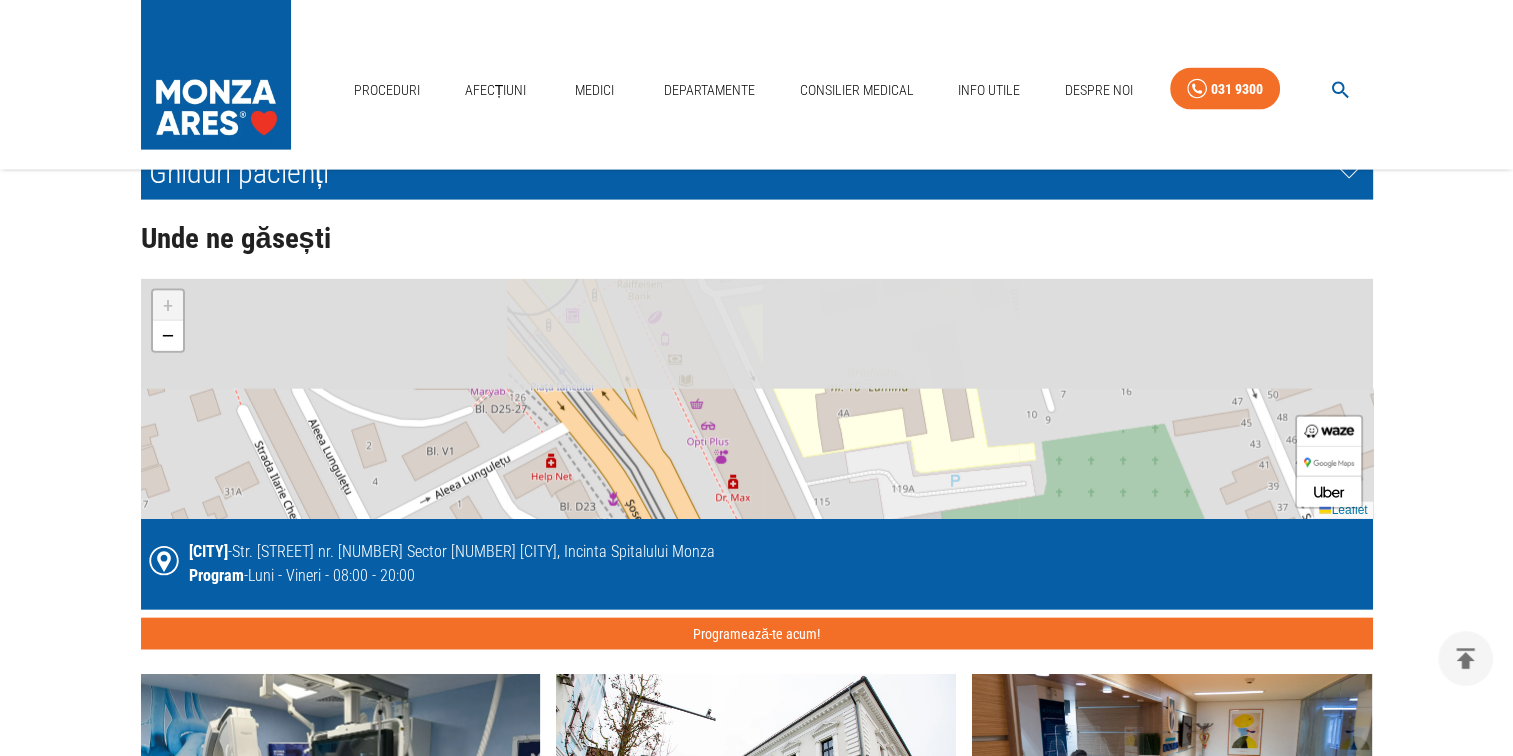 drag, startPoint x: 536, startPoint y: 426, endPoint x: 628, endPoint y: 592, distance: 189.78935 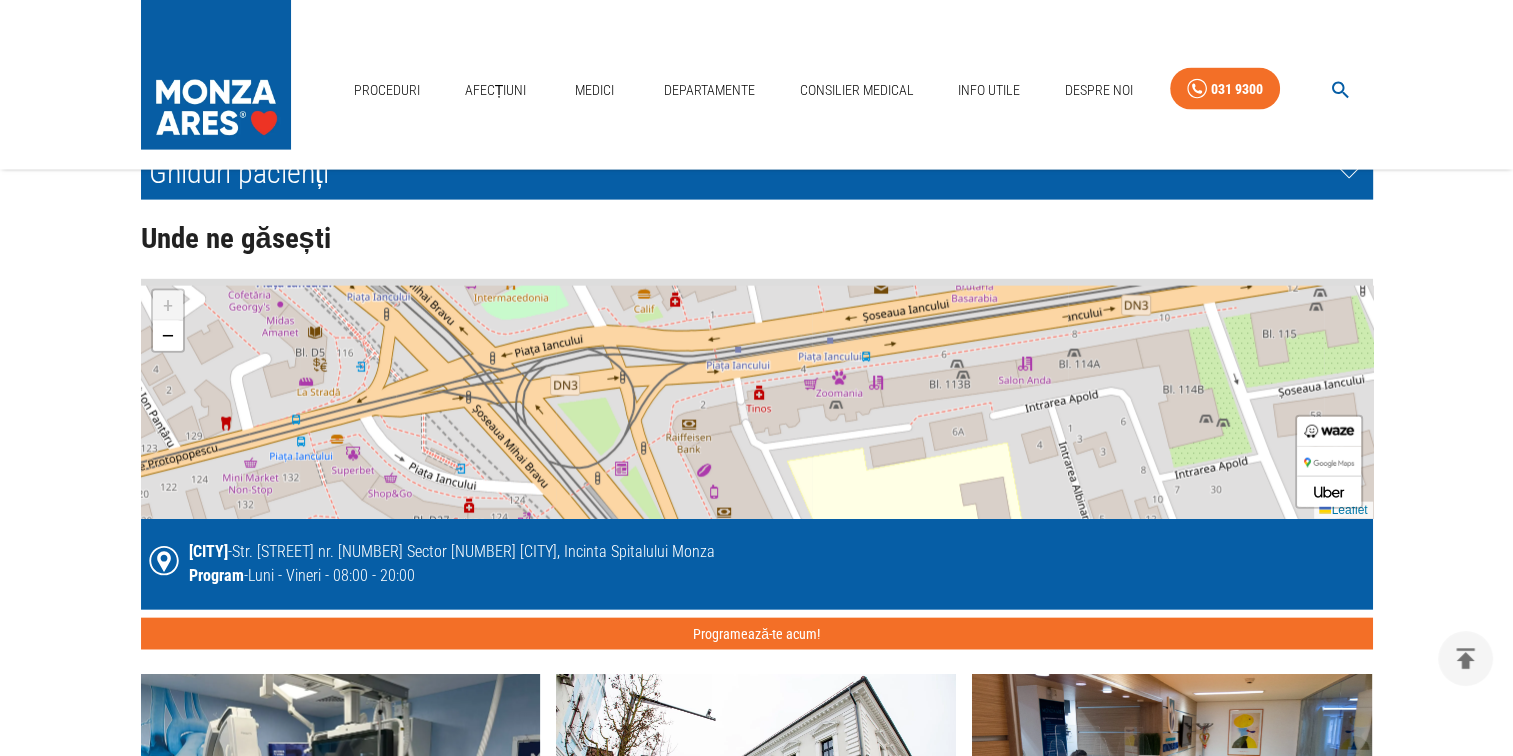 drag, startPoint x: 557, startPoint y: 397, endPoint x: 598, endPoint y: 544, distance: 152.61061 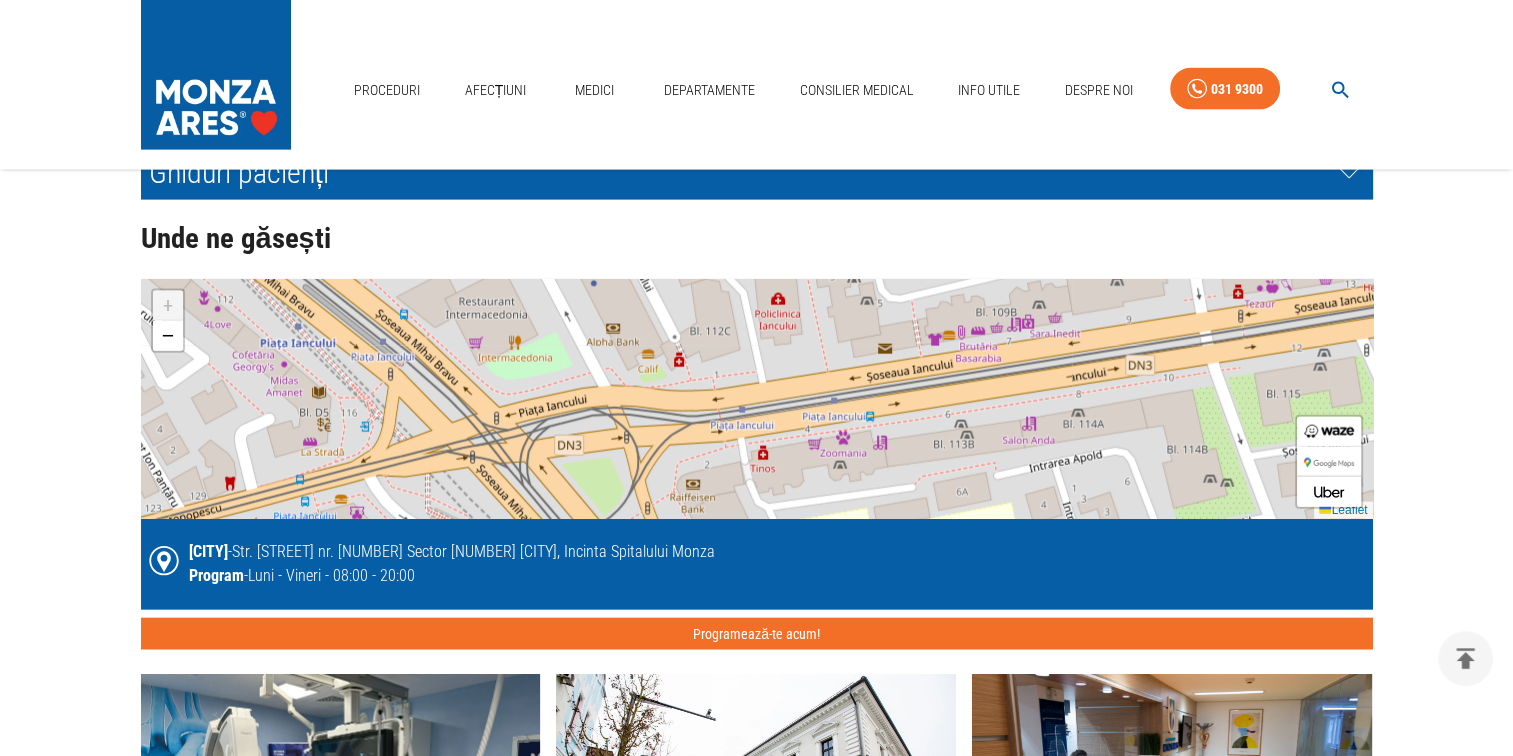 drag, startPoint x: 504, startPoint y: 389, endPoint x: 502, endPoint y: 438, distance: 49.0408 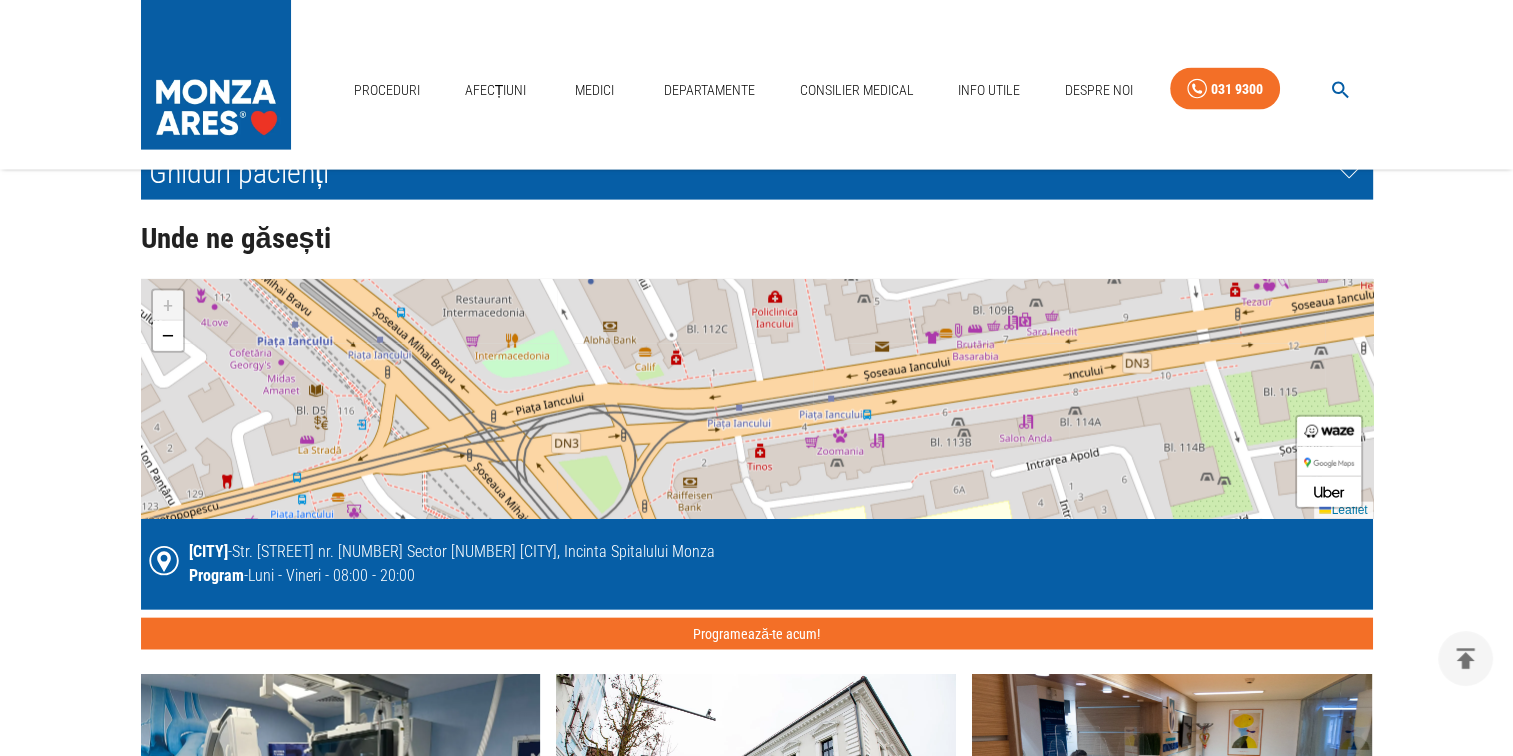 click on "+ −  Leaflet" at bounding box center (757, 399) 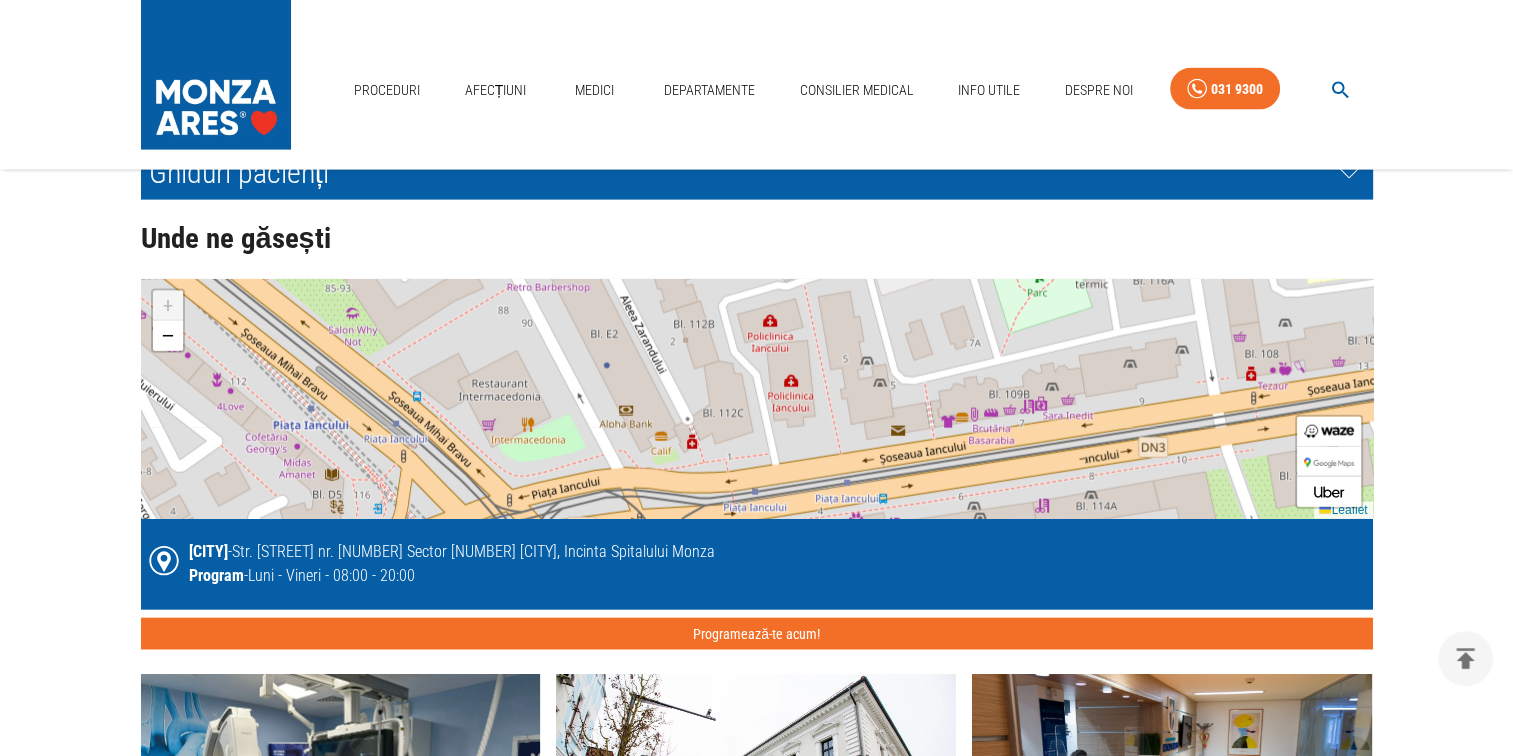 drag, startPoint x: 498, startPoint y: 446, endPoint x: 546, endPoint y: 558, distance: 121.85237 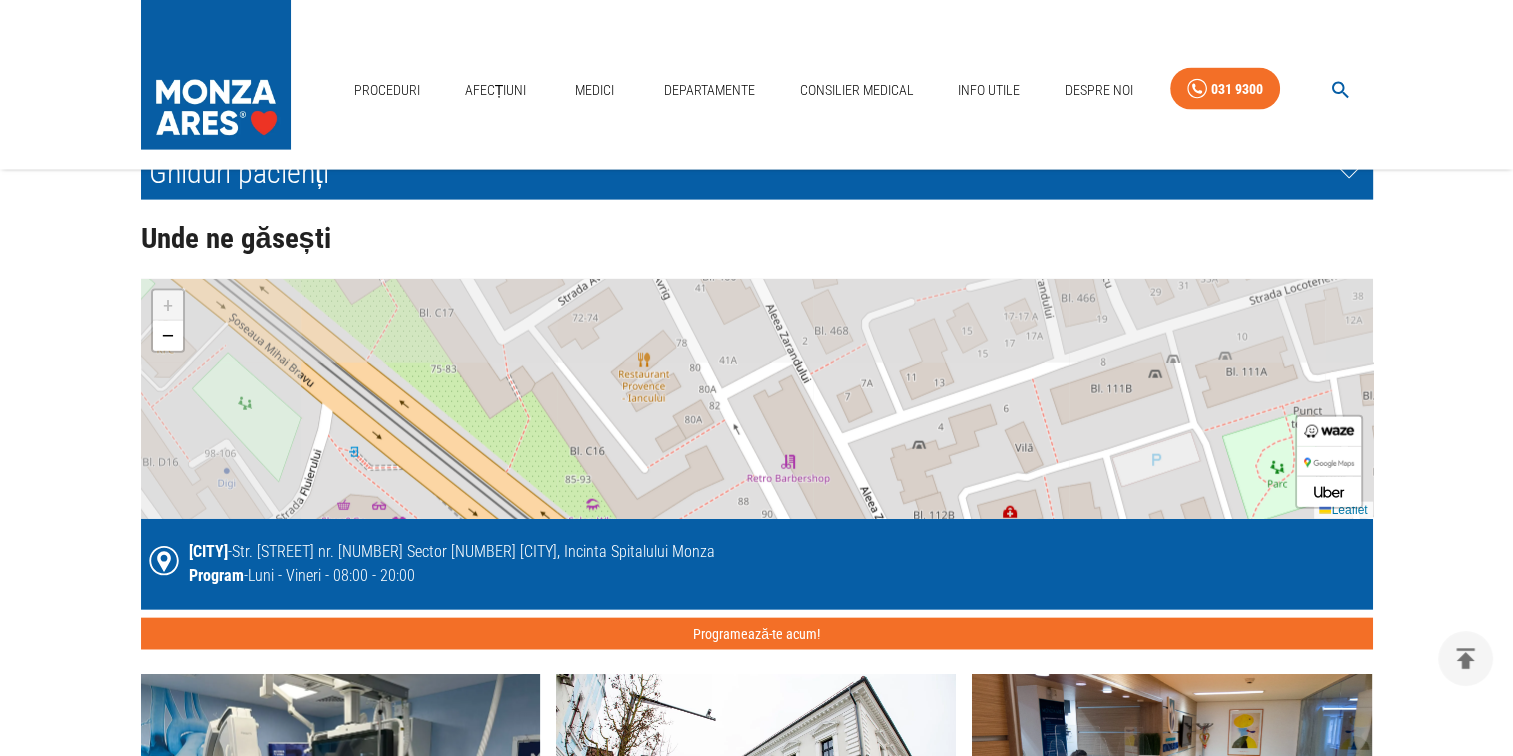 drag, startPoint x: 365, startPoint y: 368, endPoint x: 616, endPoint y: 535, distance: 301.47968 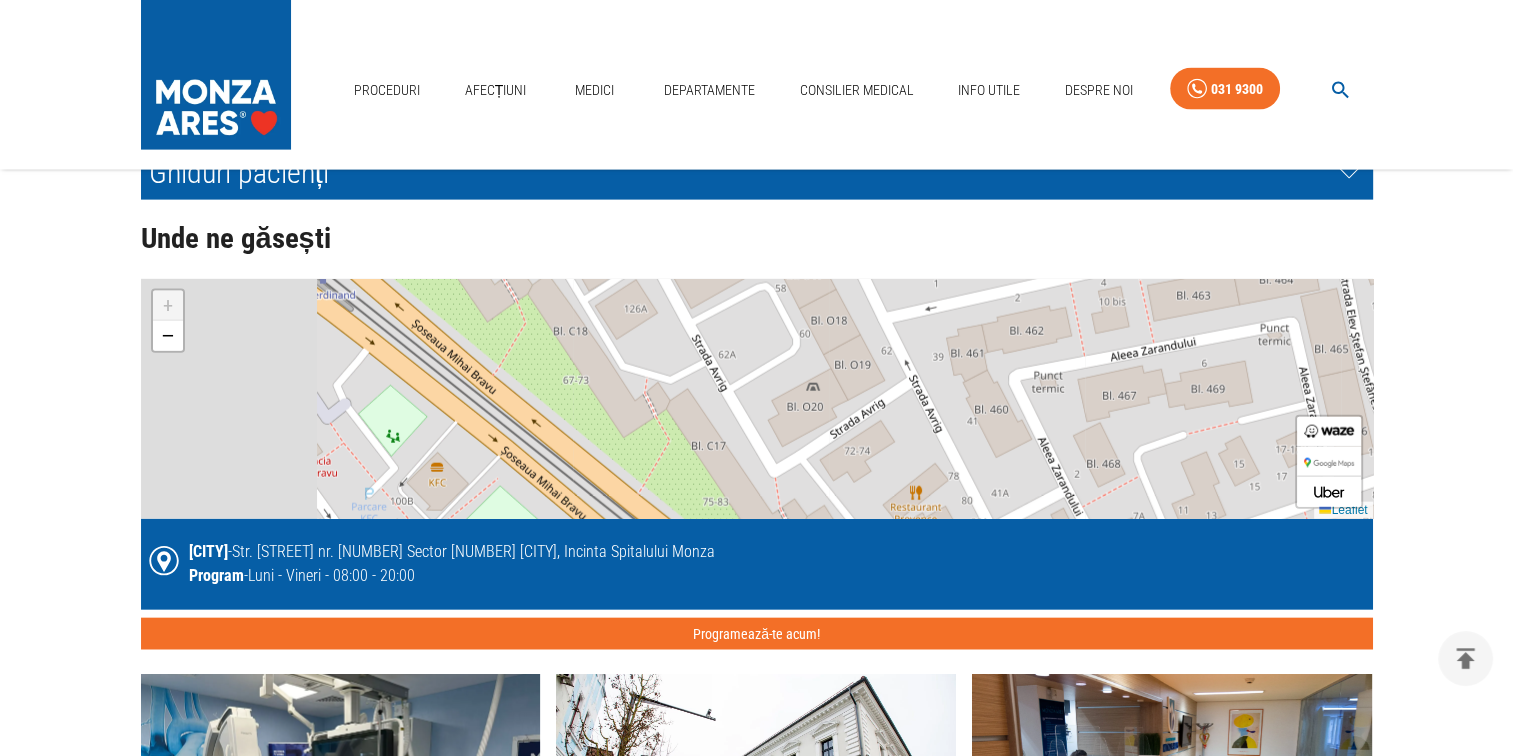 drag, startPoint x: 401, startPoint y: 415, endPoint x: 668, endPoint y: 552, distance: 300.09665 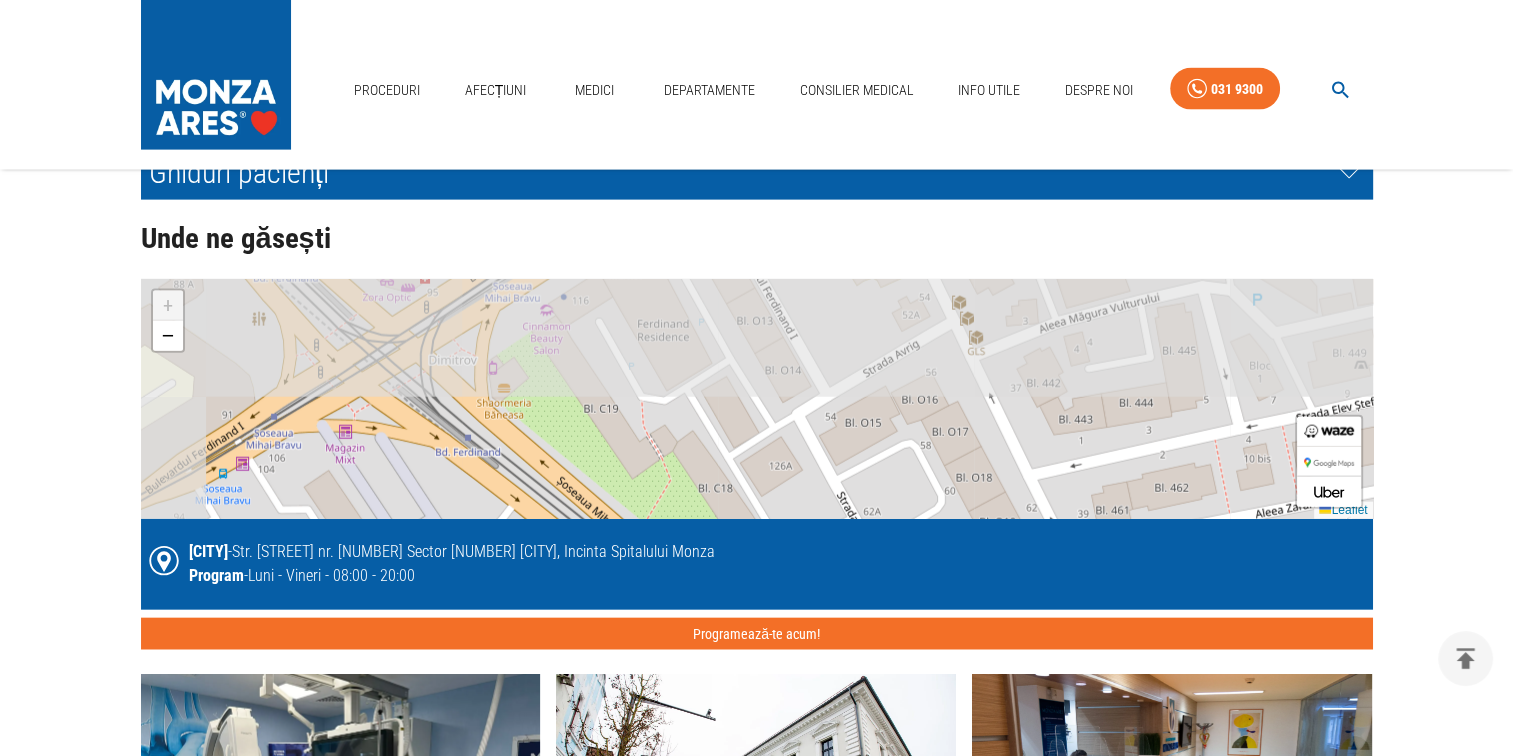 drag, startPoint x: 490, startPoint y: 446, endPoint x: 593, endPoint y: 583, distance: 171.40012 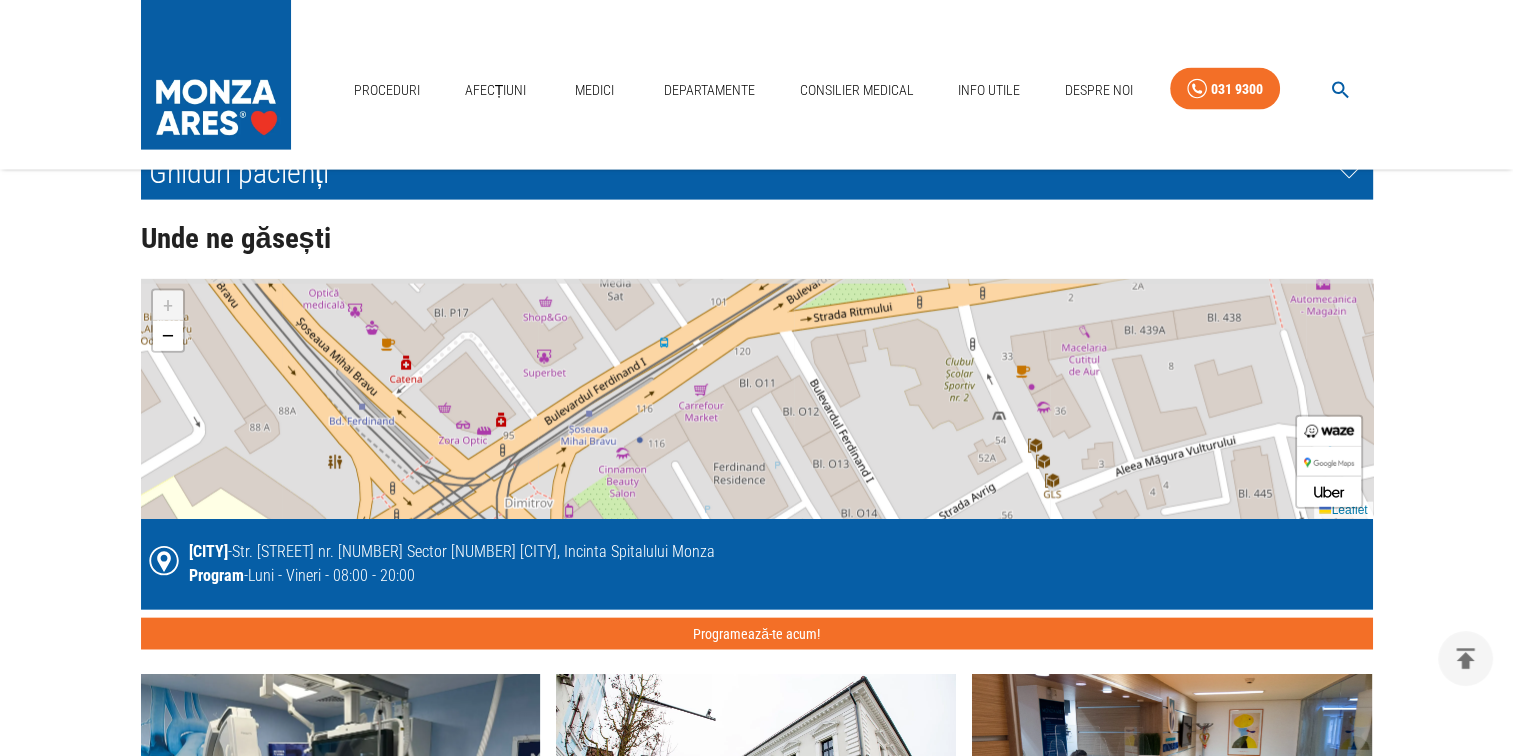drag, startPoint x: 435, startPoint y: 425, endPoint x: 503, endPoint y: 551, distance: 143.1782 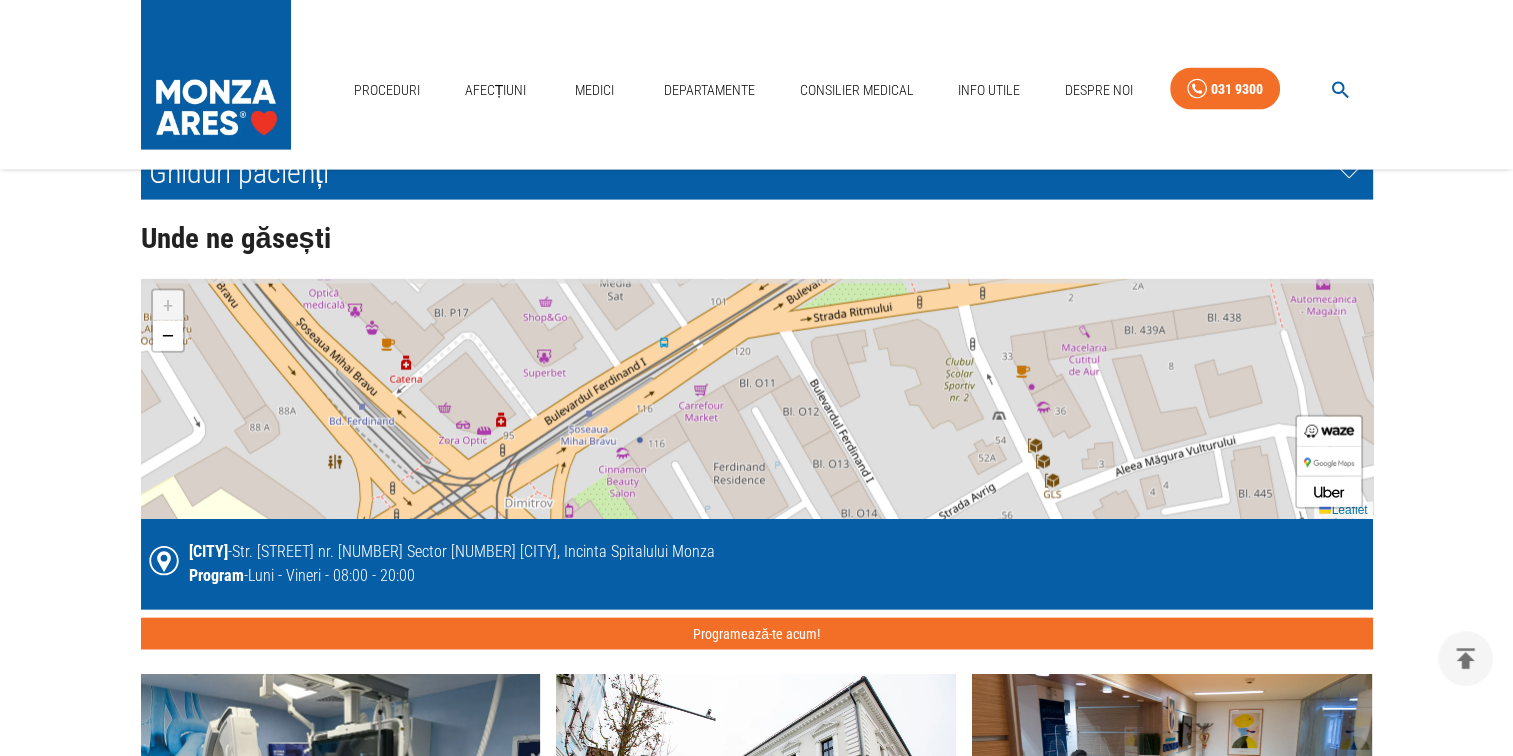 click on "+ −  Leaflet [CITY]  -  Str. [STREET] nr. [NUMBER]
Sector [NUMBER] [CITY], Incinta Spitalului Monza Program  -  Luni - Vineri - 08:00 - 20:00 Programează-te acum!" at bounding box center (757, 465) 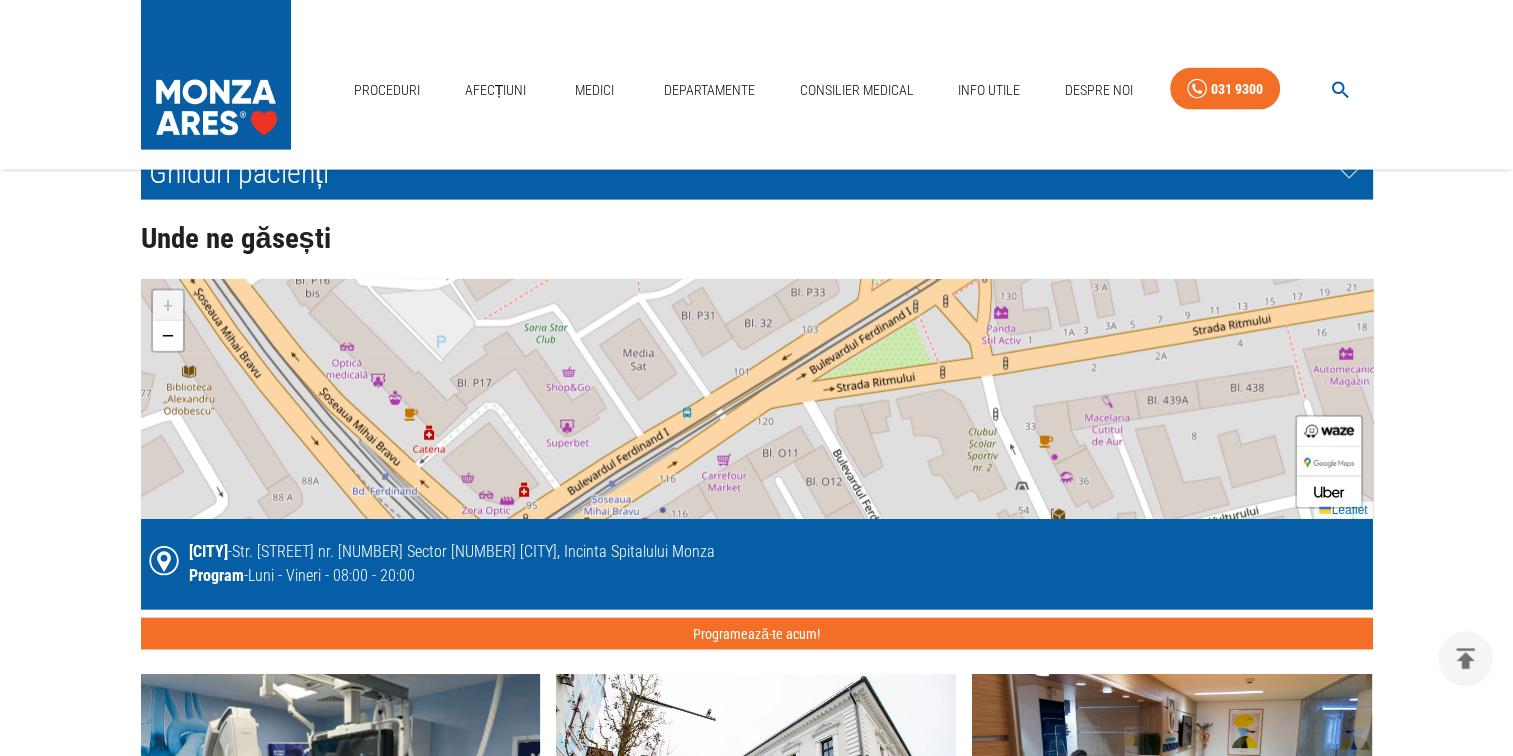drag, startPoint x: 470, startPoint y: 478, endPoint x: 492, endPoint y: 546, distance: 71.470276 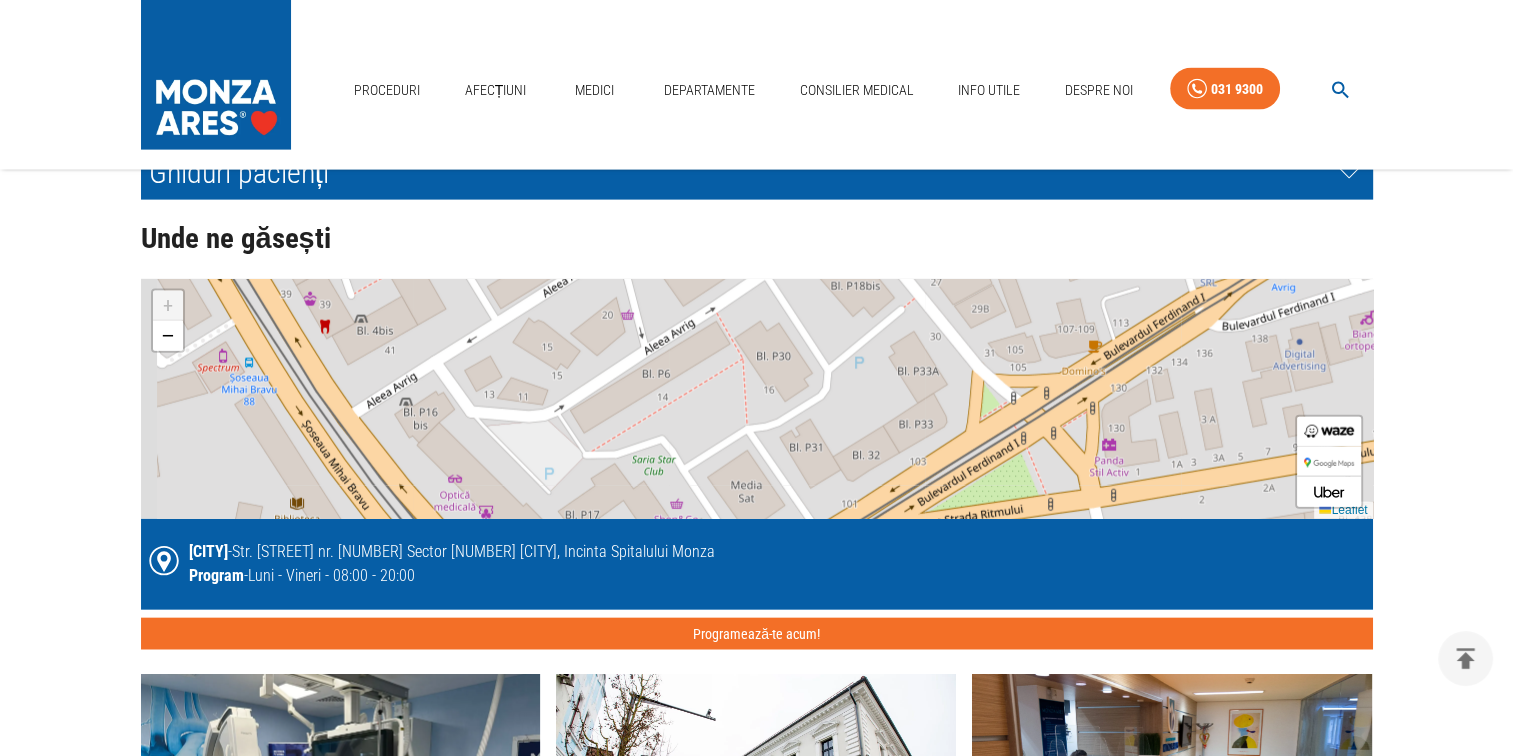 drag, startPoint x: 344, startPoint y: 446, endPoint x: 454, endPoint y: 579, distance: 172.5949 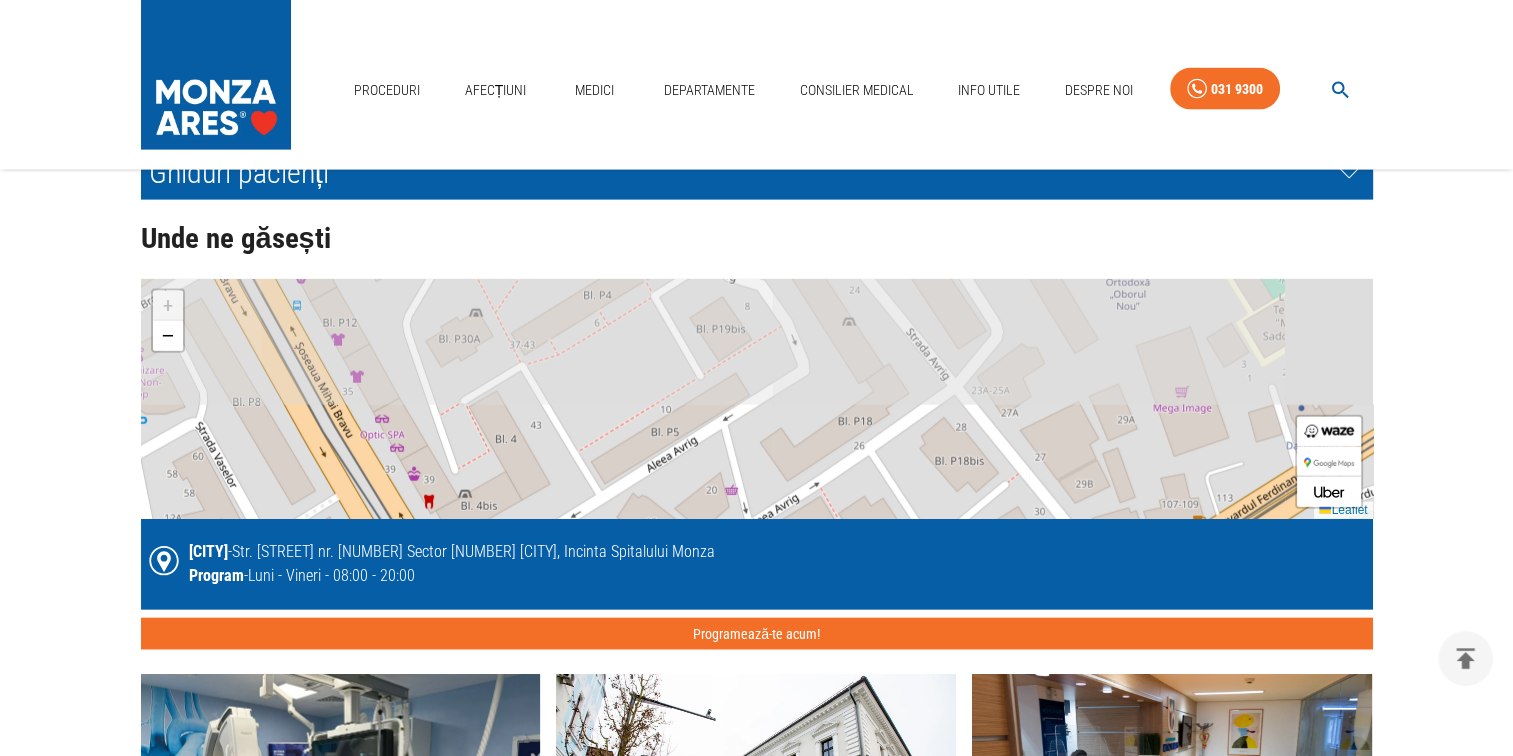 drag, startPoint x: 346, startPoint y: 429, endPoint x: 448, endPoint y: 603, distance: 201.69284 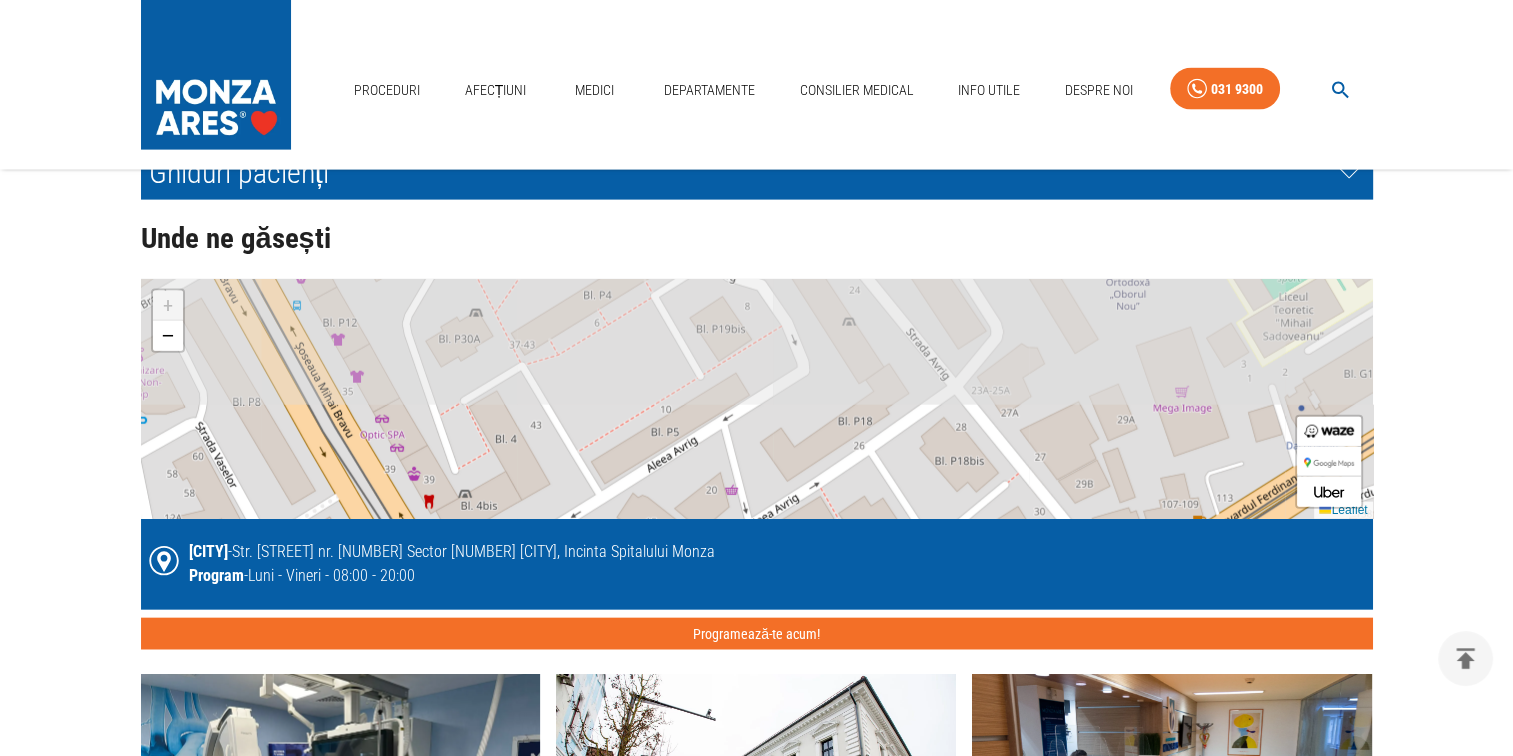 click on "+ −  Leaflet [CITY]  -  Str. [STREET] nr. [NUMBER]
Sector [NUMBER] [CITY], Incinta Spitalului Monza Program  -  Luni - Vineri - 08:00 - 20:00 Programează-te acum!" at bounding box center [757, 465] 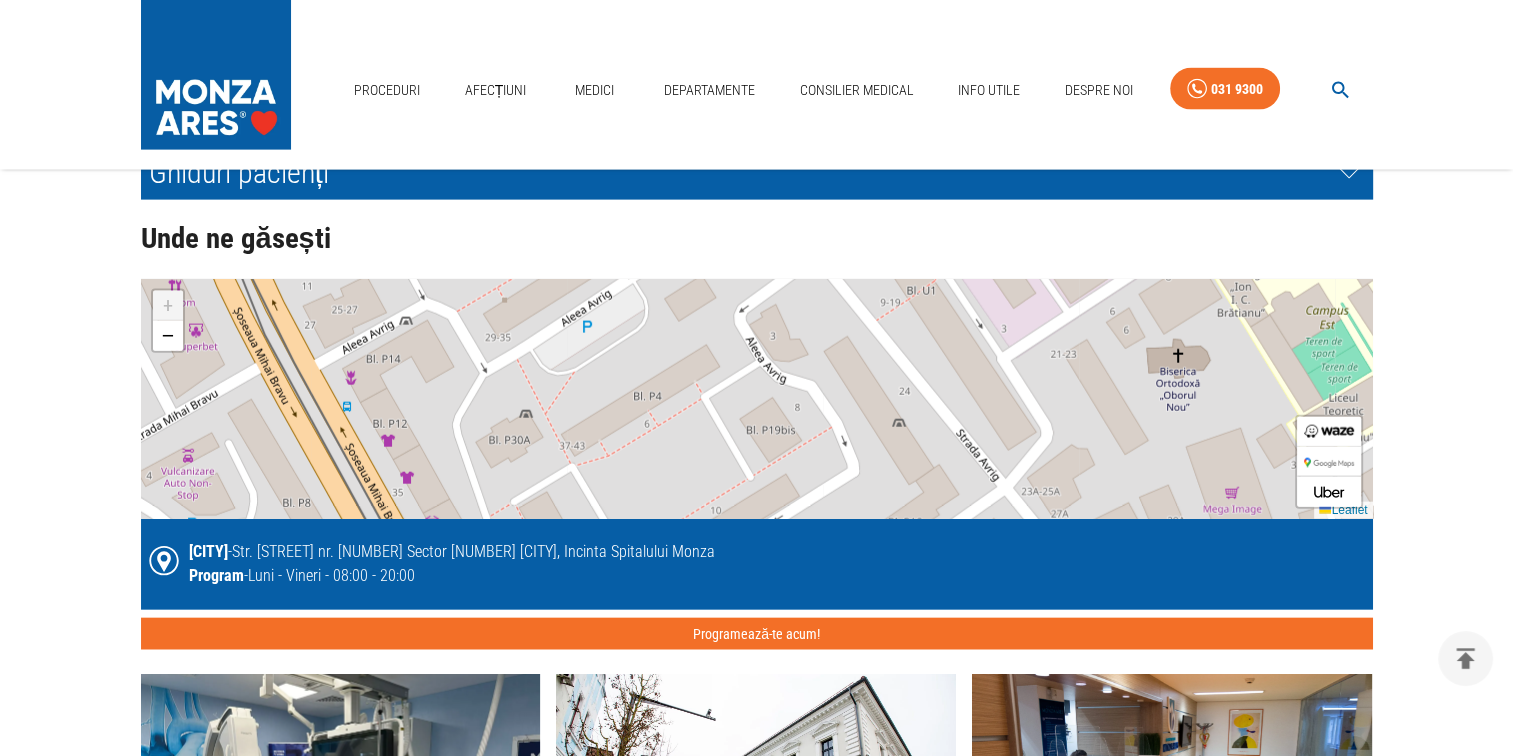 drag, startPoint x: 366, startPoint y: 524, endPoint x: 425, endPoint y: 619, distance: 111.83023 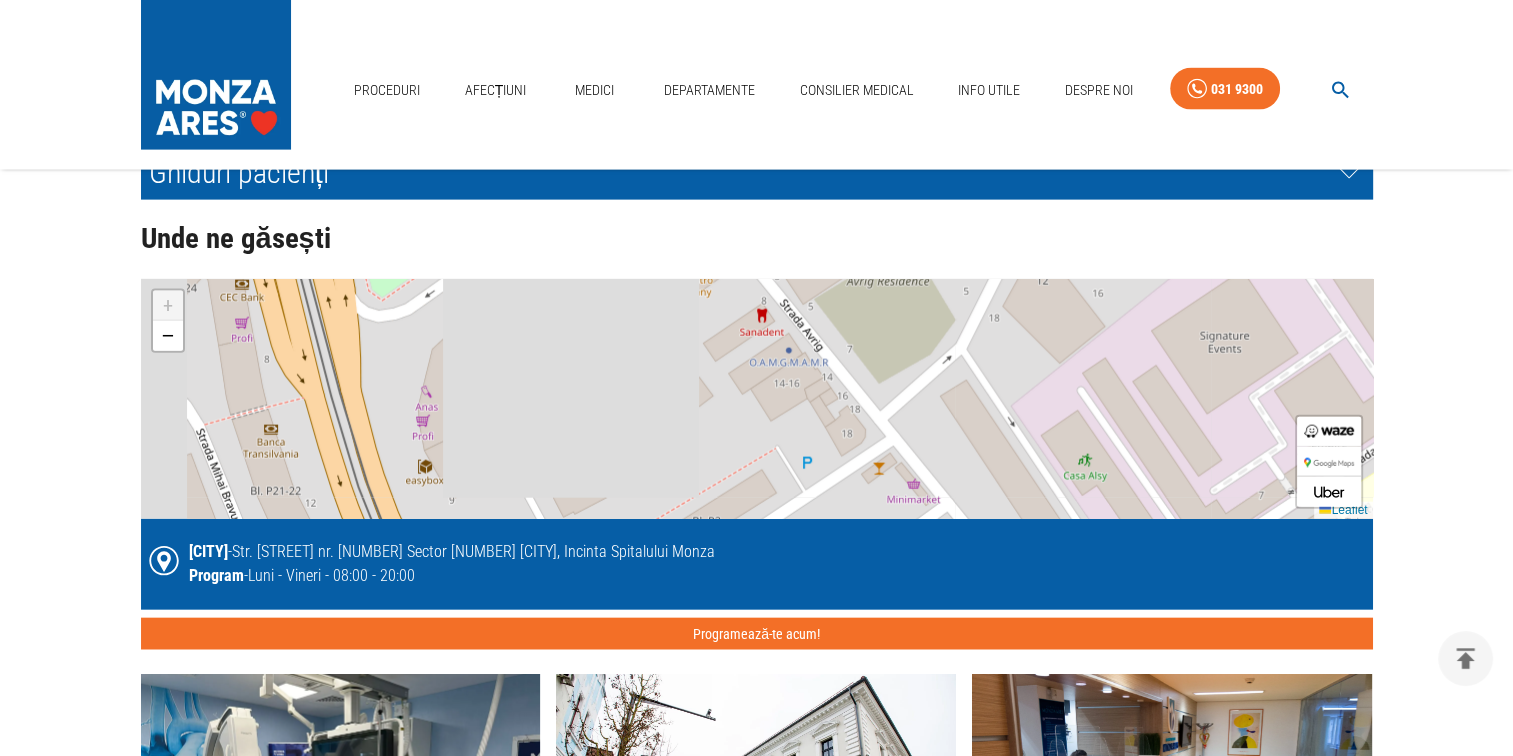 drag, startPoint x: 337, startPoint y: 446, endPoint x: 428, endPoint y: 628, distance: 203.4822 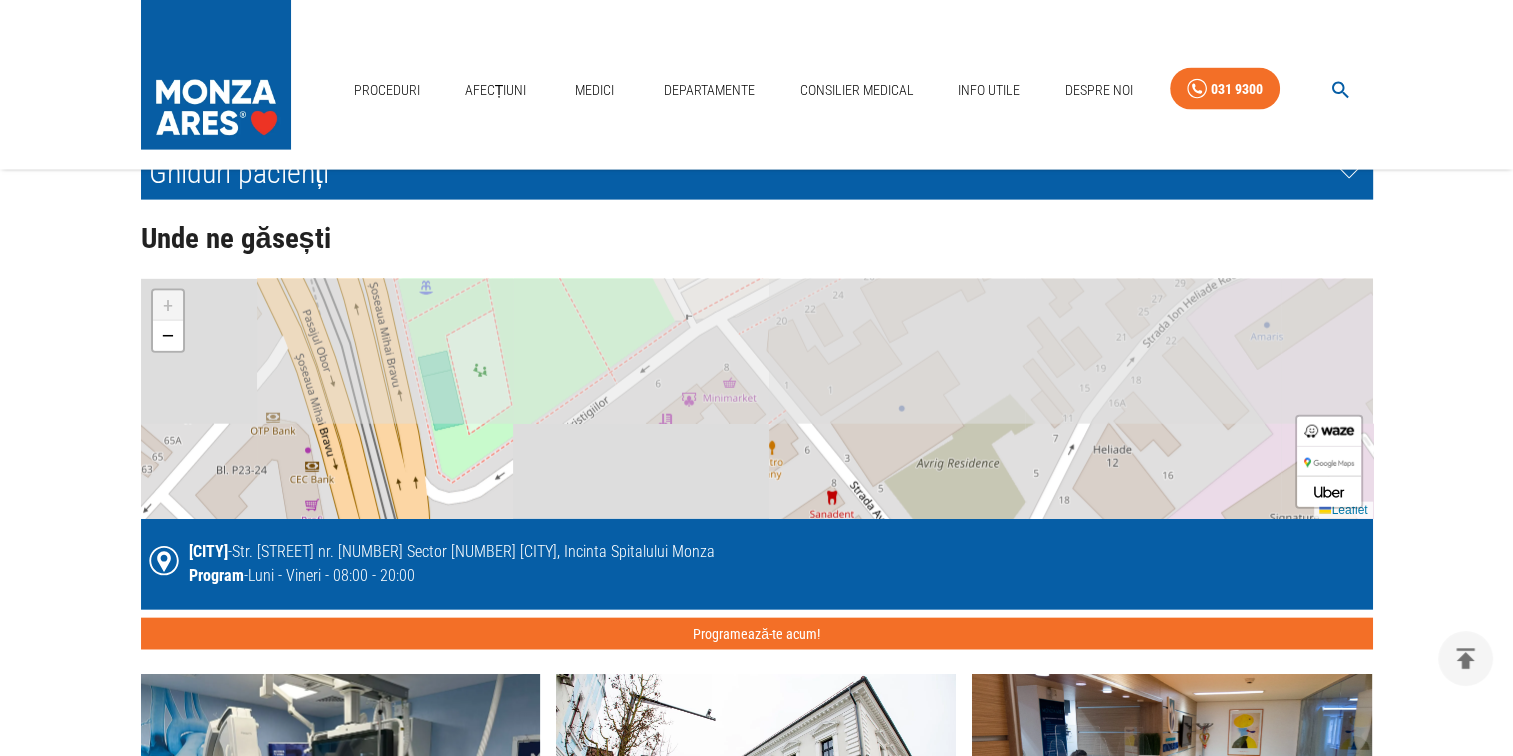 drag, startPoint x: 349, startPoint y: 450, endPoint x: 408, endPoint y: 617, distance: 177.11578 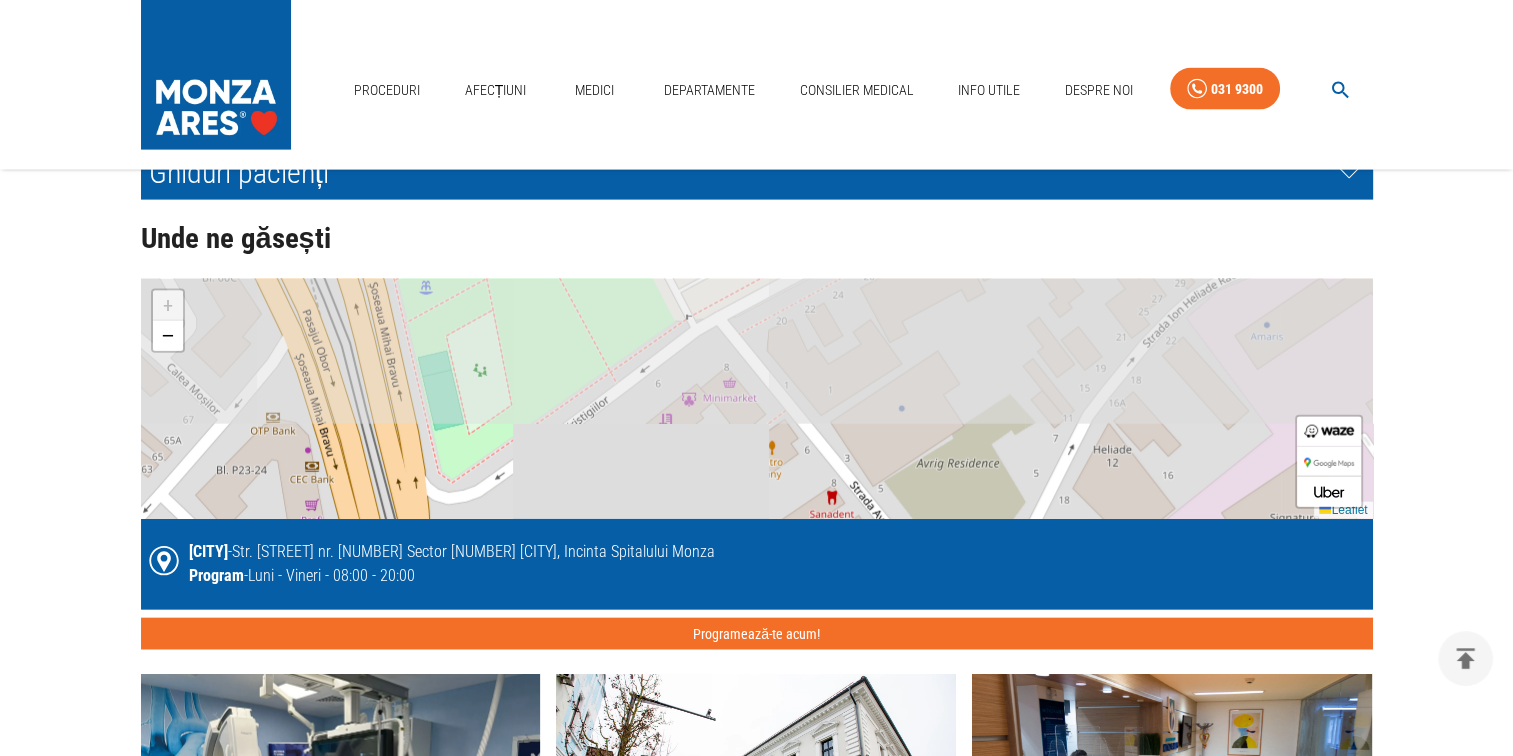 click on "+ −  Leaflet [CITY]  -  Str. [STREET] nr. [NUMBER]
Sector [NUMBER] [CITY], Incinta Spitalului Monza Program  -  Luni - Vineri - 08:00 - 20:00 Programează-te acum!" at bounding box center [757, 465] 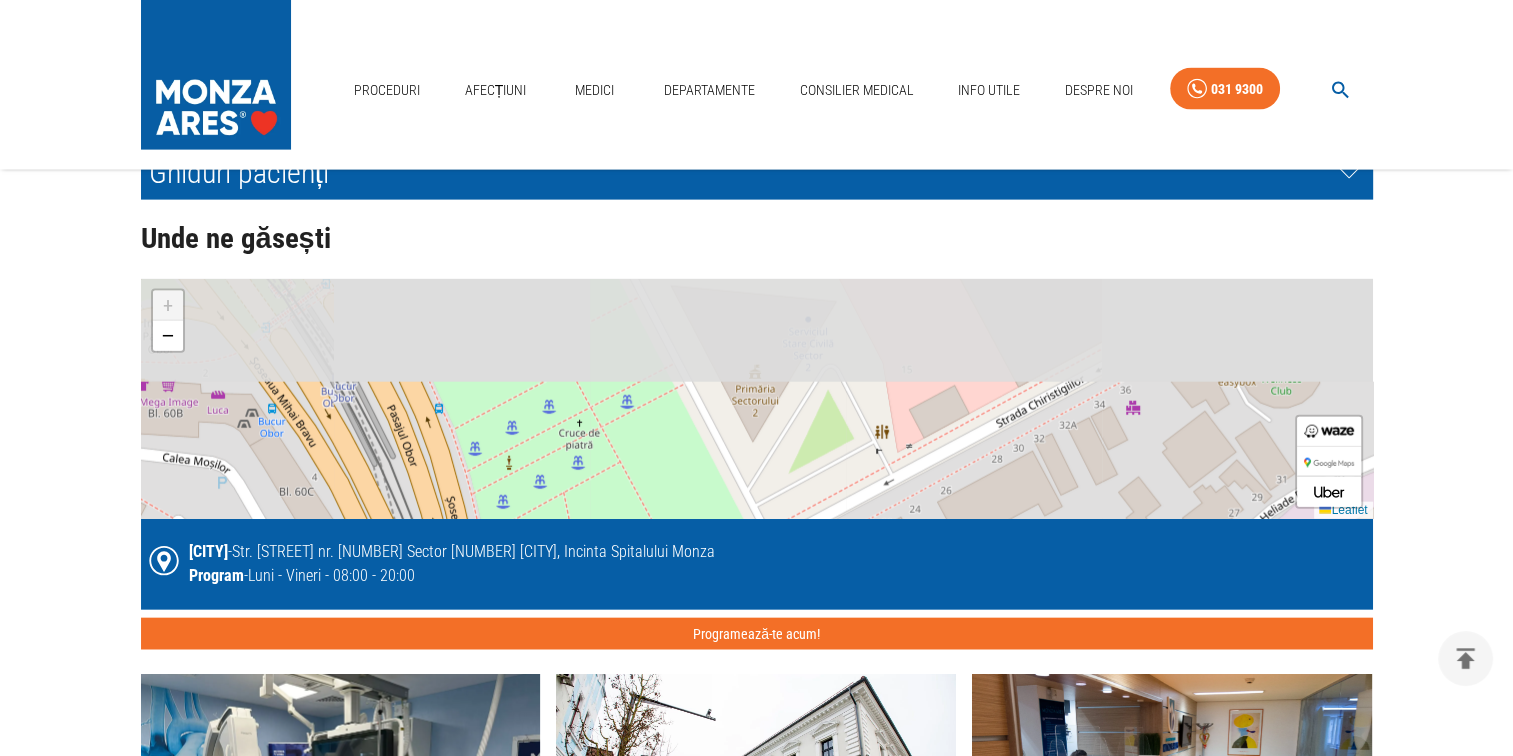 drag, startPoint x: 352, startPoint y: 457, endPoint x: 438, endPoint y: 680, distance: 239.00836 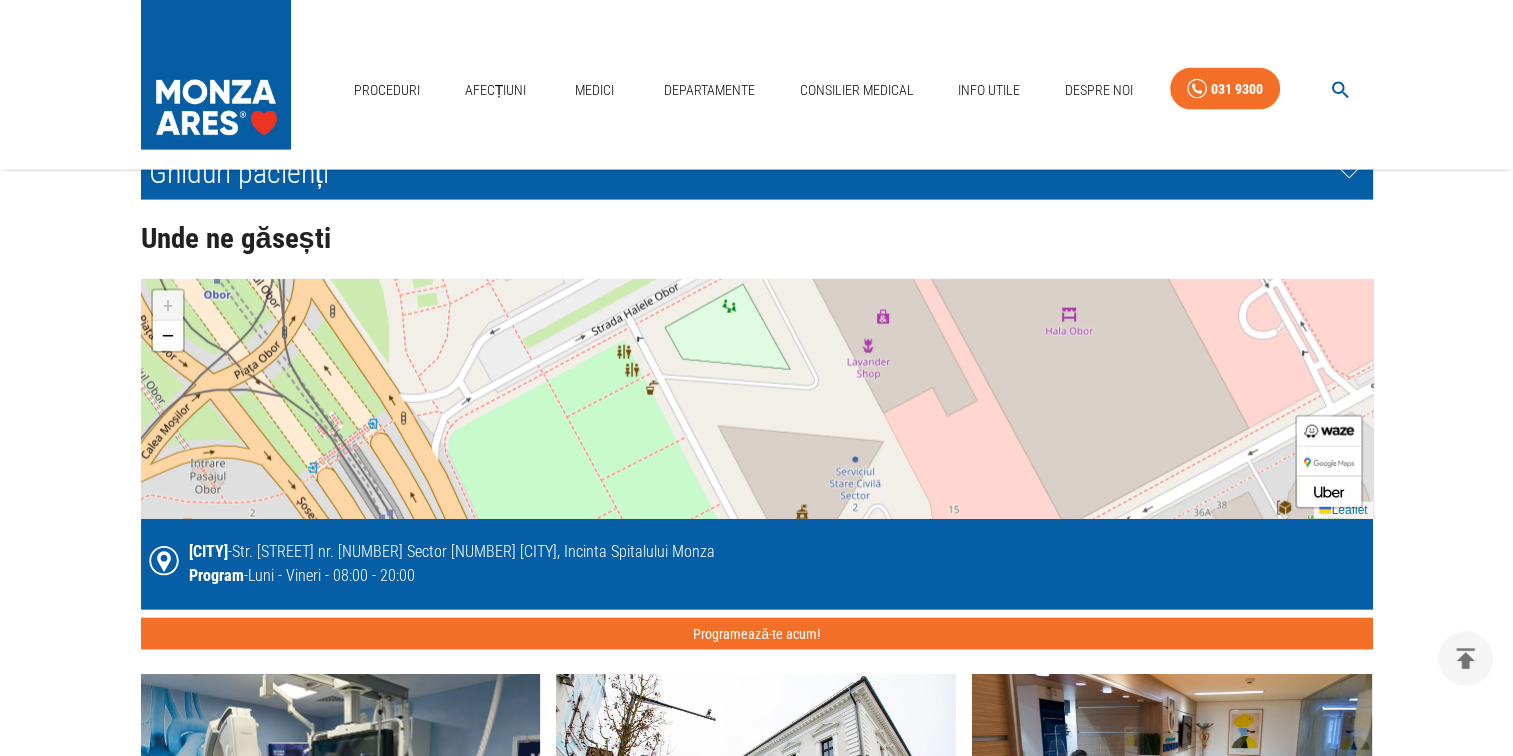 drag, startPoint x: 363, startPoint y: 478, endPoint x: 408, endPoint y: 617, distance: 146.1027 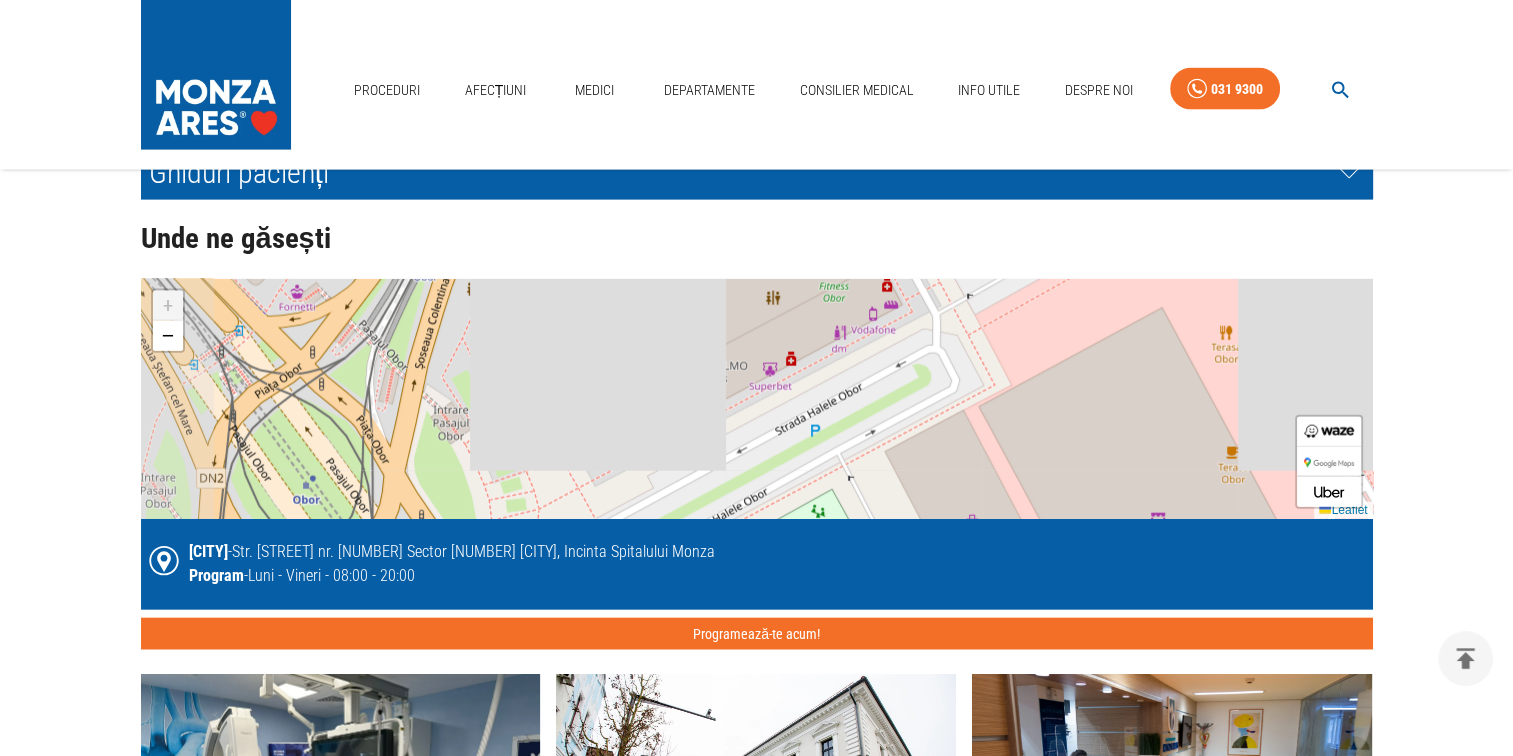 drag, startPoint x: 326, startPoint y: 462, endPoint x: 407, endPoint y: 614, distance: 172.2353 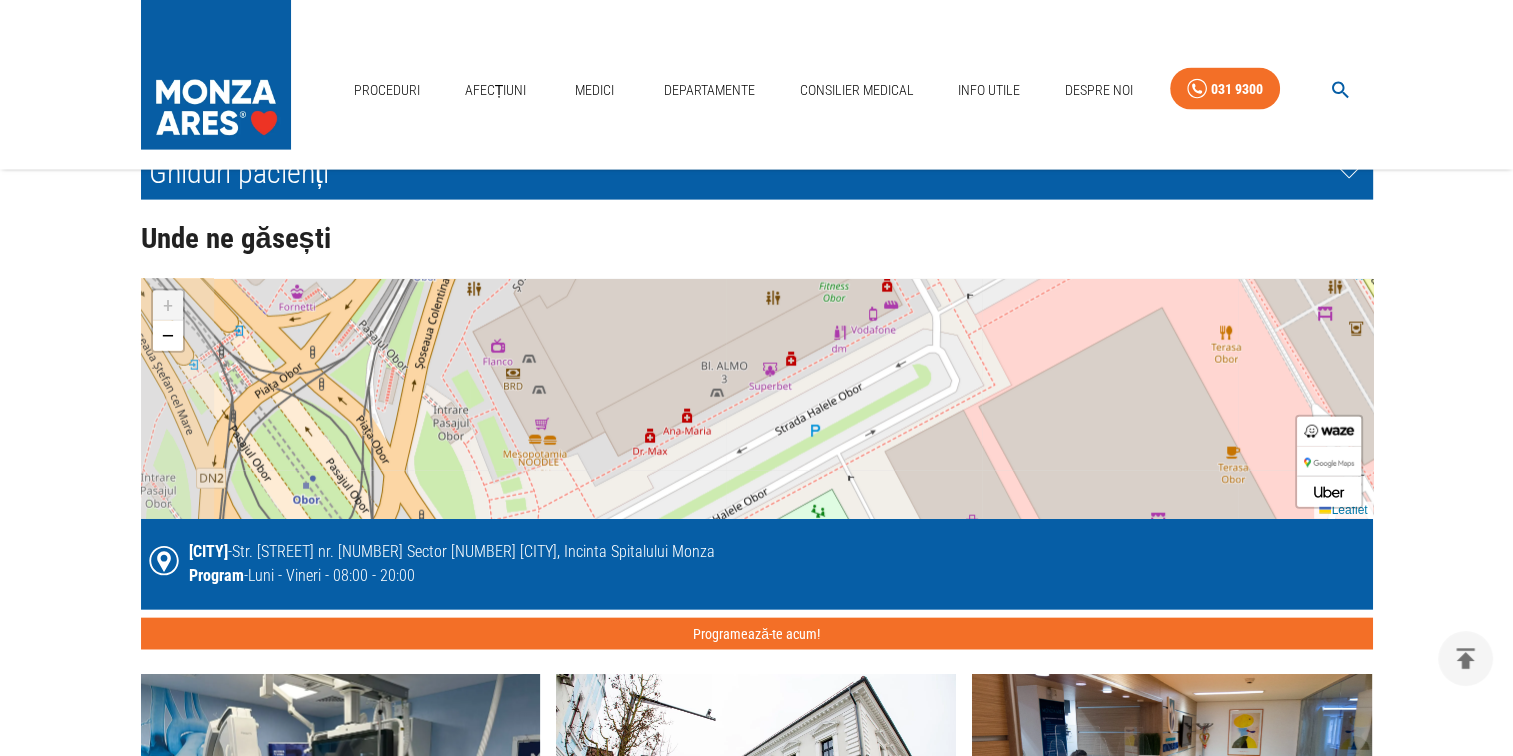 click on "+ −  Leaflet [CITY]  -  Str. [STREET] nr. [NUMBER]
Sector [NUMBER] [CITY], Incinta Spitalului Monza Program  -  Luni - Vineri - 08:00 - 20:00 Programează-te acum!" at bounding box center (757, 465) 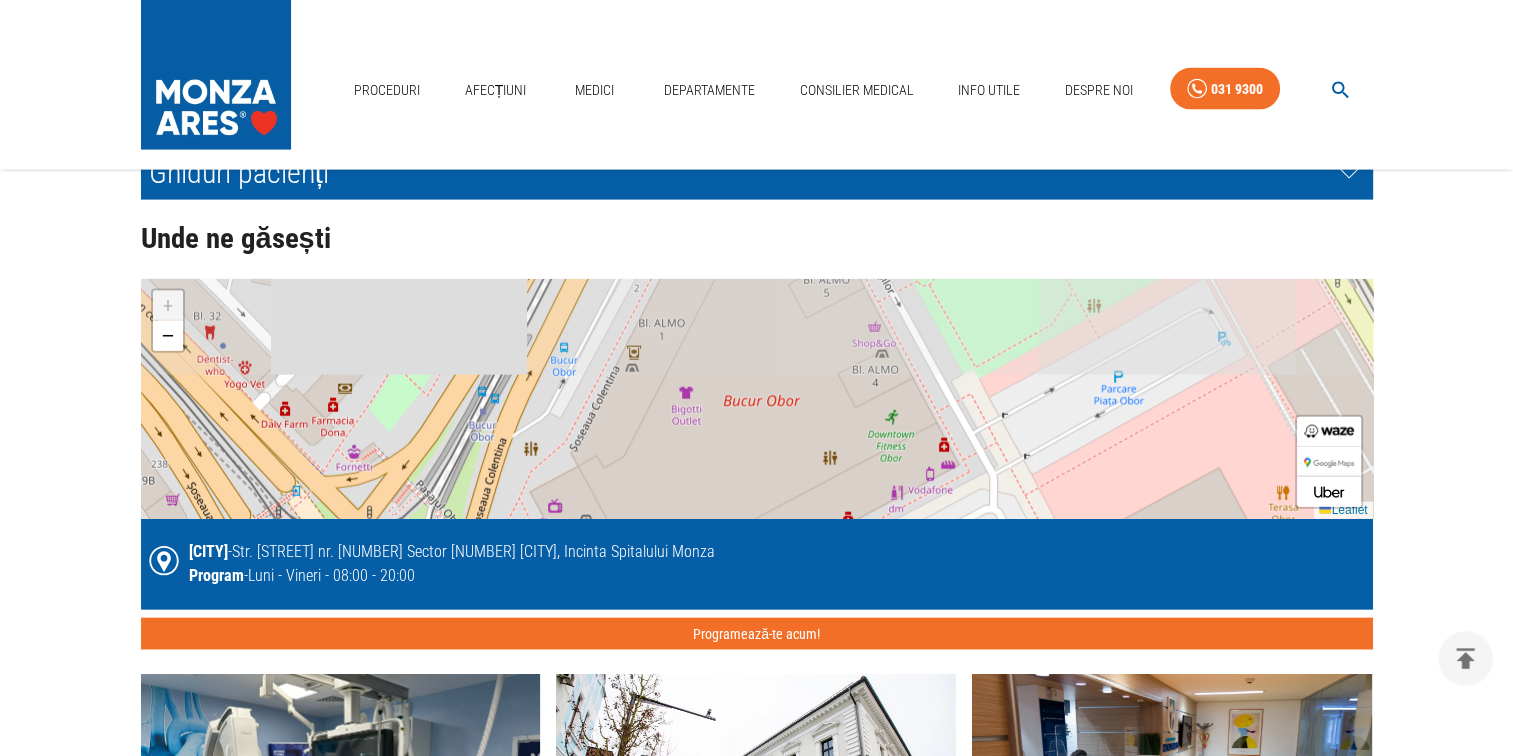 drag, startPoint x: 300, startPoint y: 442, endPoint x: 356, endPoint y: 601, distance: 168.57343 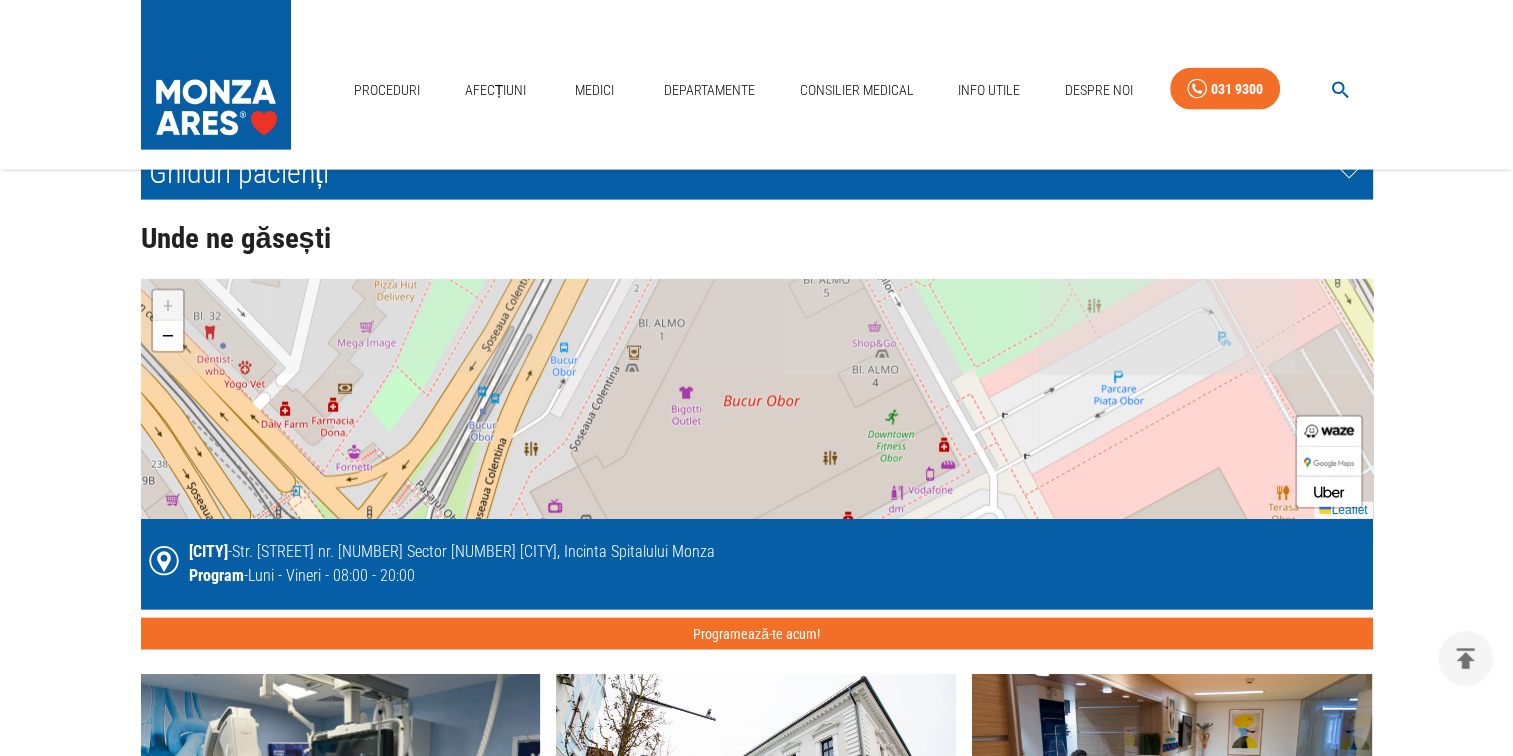click on "+ −  Leaflet [CITY]  -  Str. [STREET] nr. [NUMBER]
Sector [NUMBER] [CITY], Incinta Spitalului Monza Program  -  Luni - Vineri - 08:00 - 20:00 Programează-te acum!" at bounding box center [757, 465] 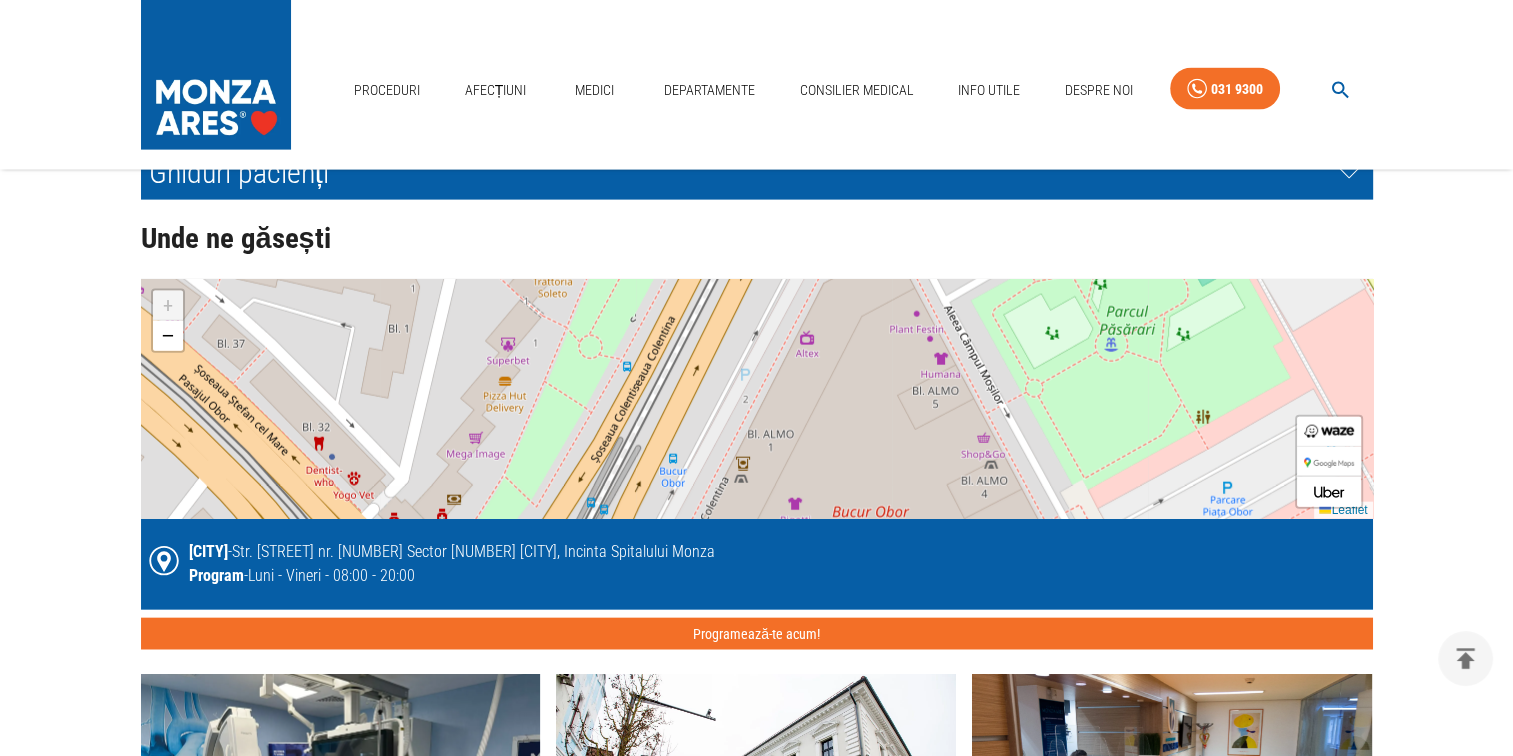 drag, startPoint x: 227, startPoint y: 459, endPoint x: 394, endPoint y: 615, distance: 228.5279 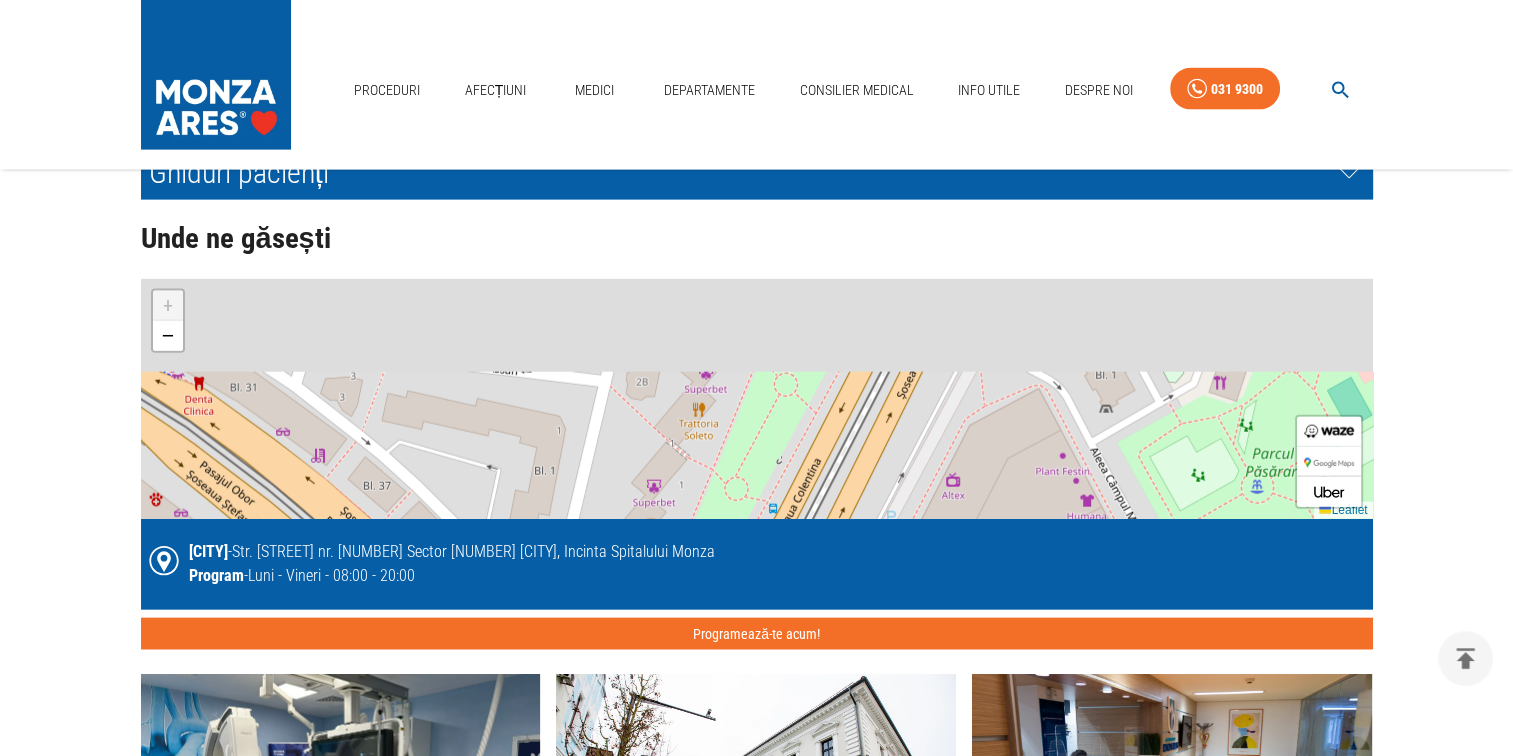 drag 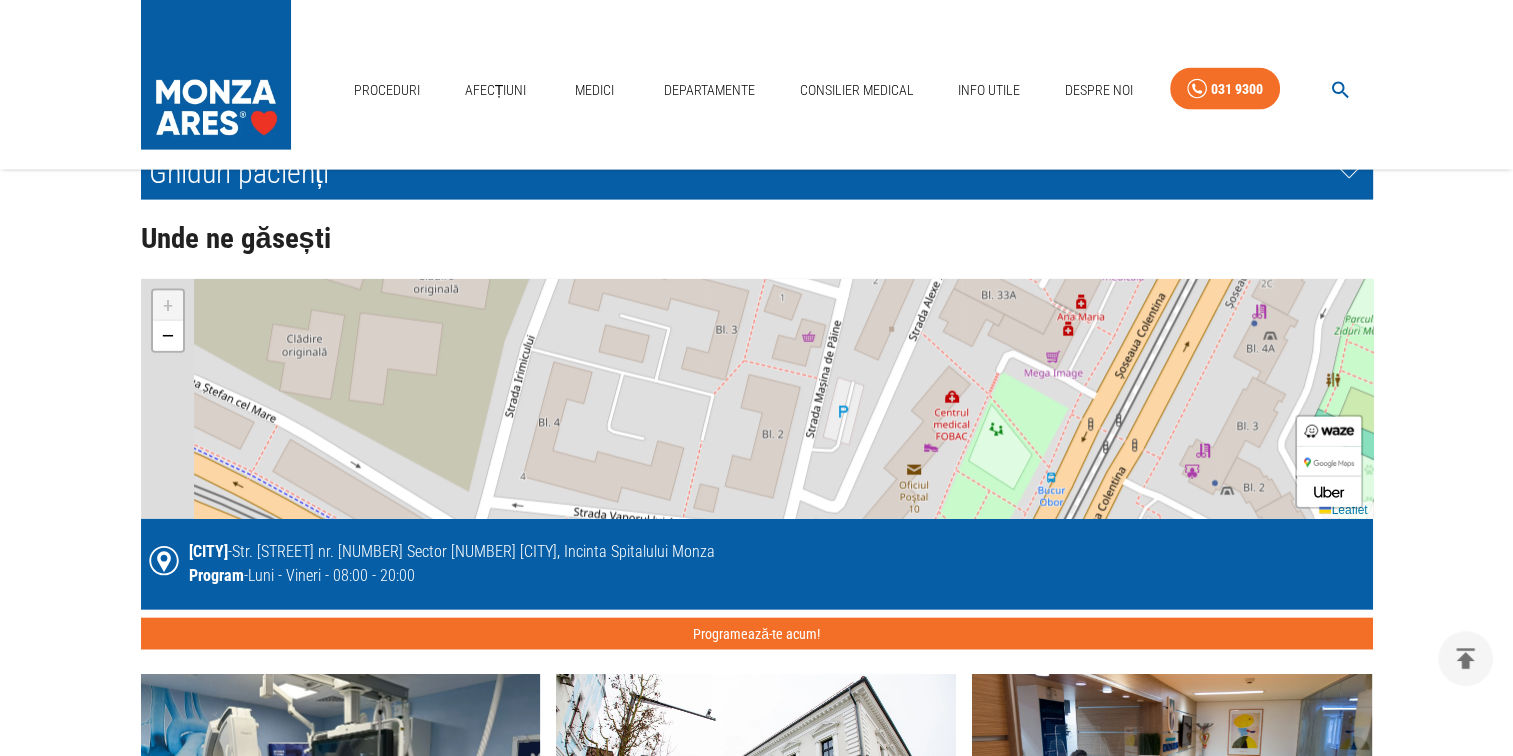 click on "+ −  Leaflet [CITY]  -  Str. [STREET] nr. [NUMBER]
Sector [NUMBER] [CITY], Incinta Spitalului Monza Program  -  Luni - Vineri - 08:00 - 20:00 Programează-te acum!" at bounding box center (757, 465) 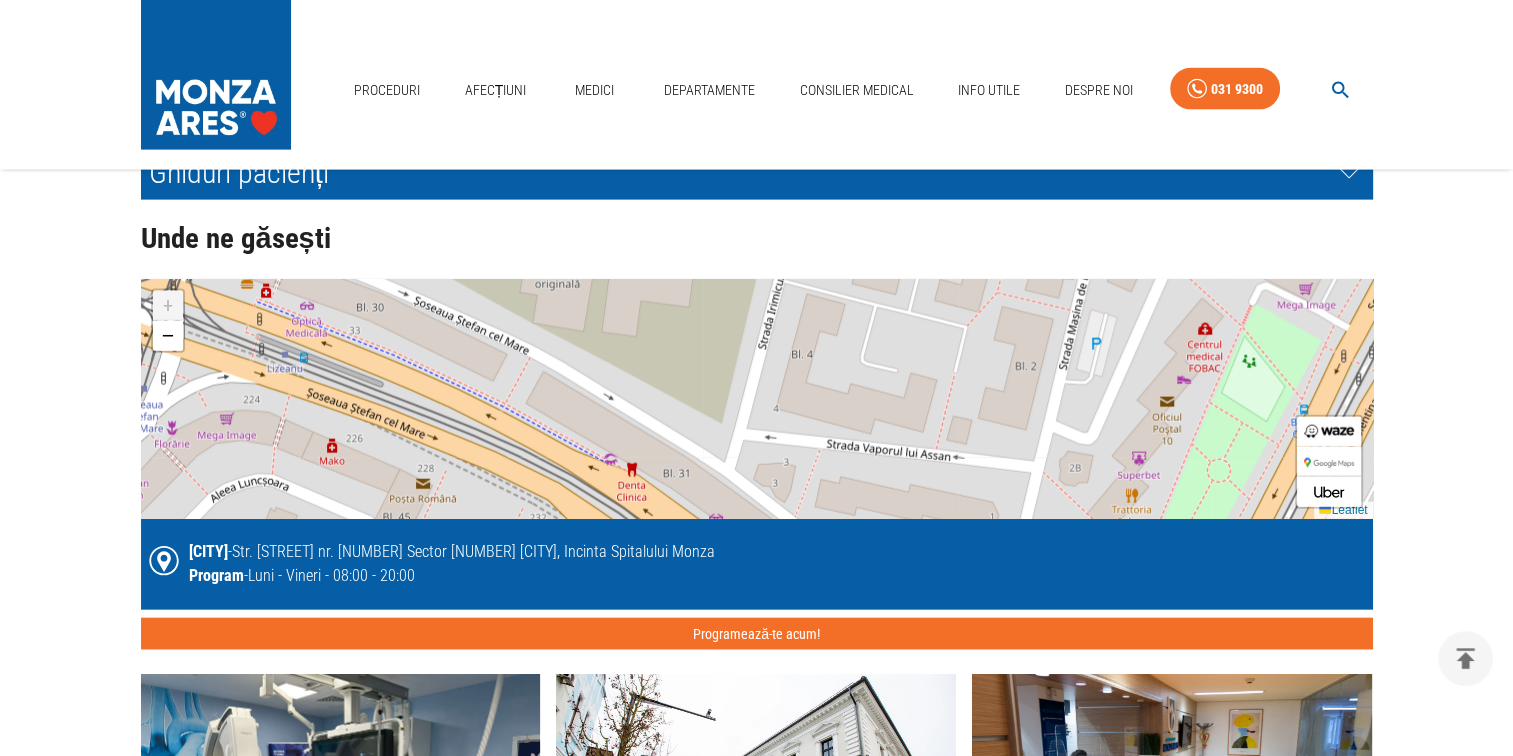 click on "+ −  Leaflet" at bounding box center (757, 399) 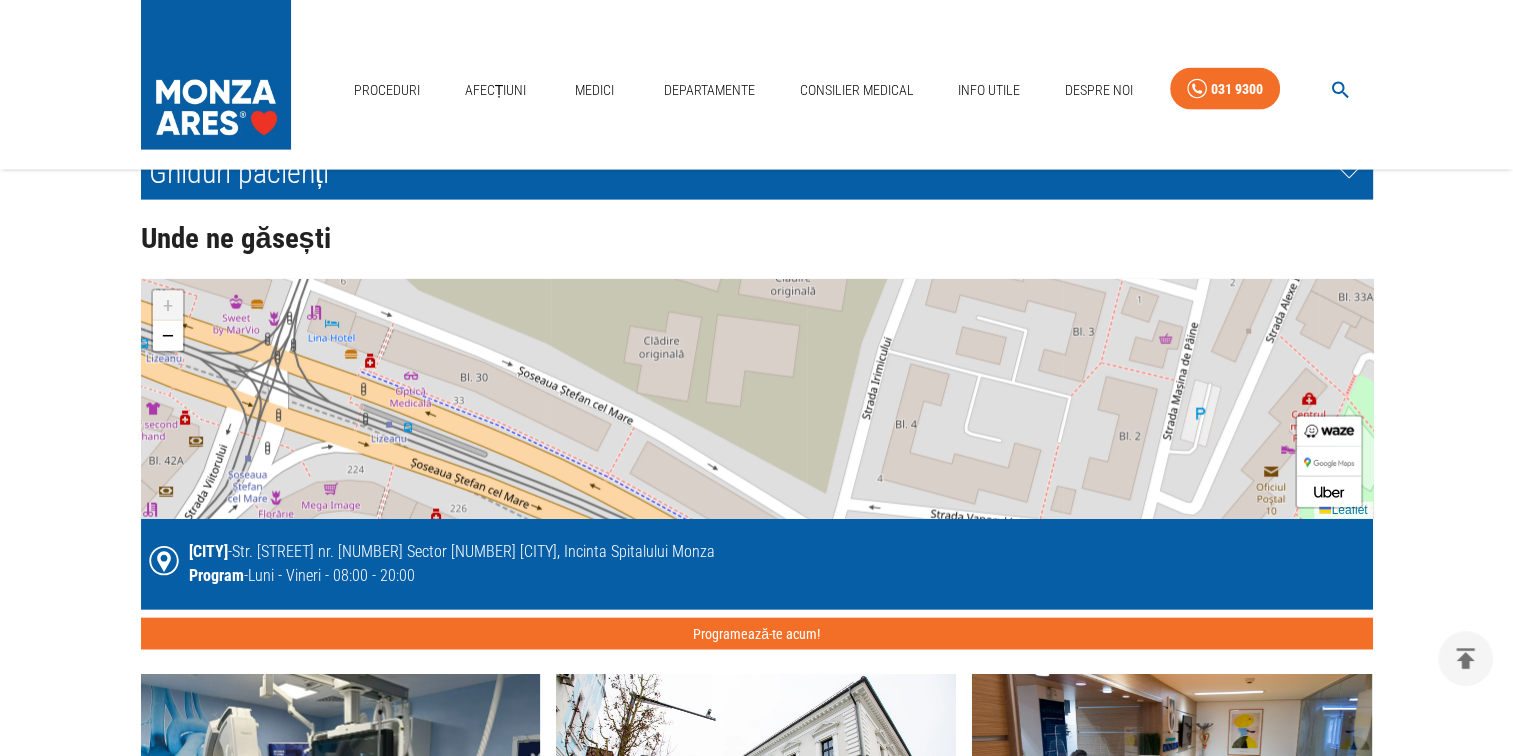 click on "+ −  Leaflet" at bounding box center [757, 399] 